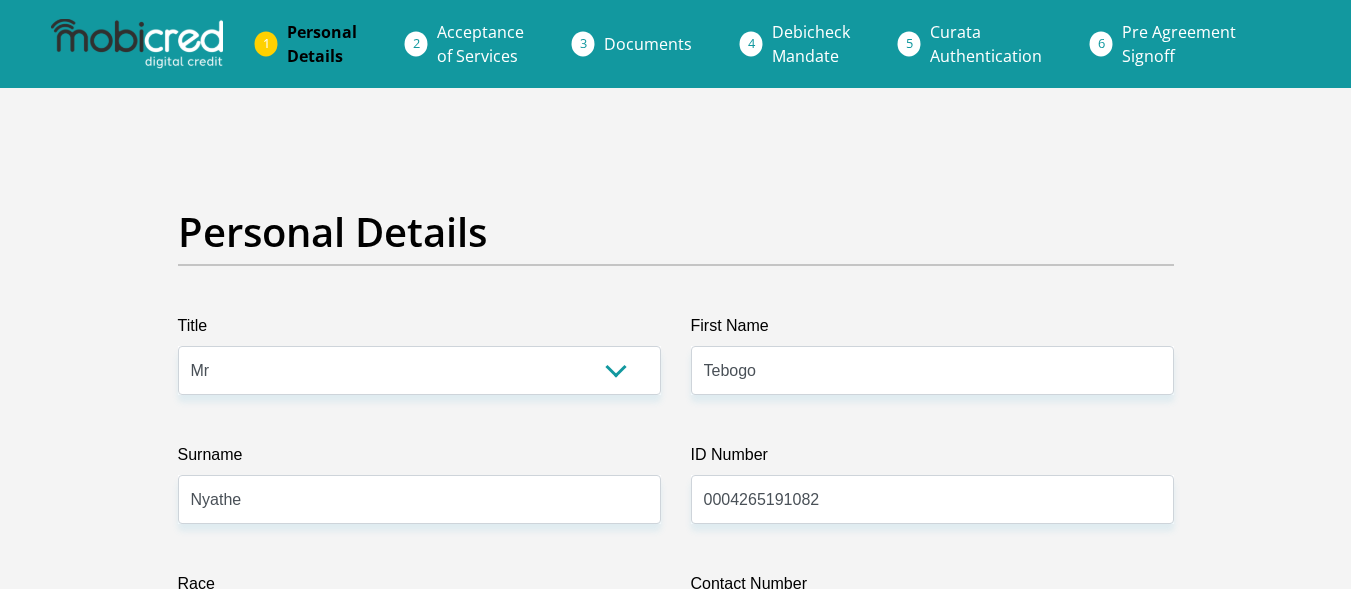 select on "Mr" 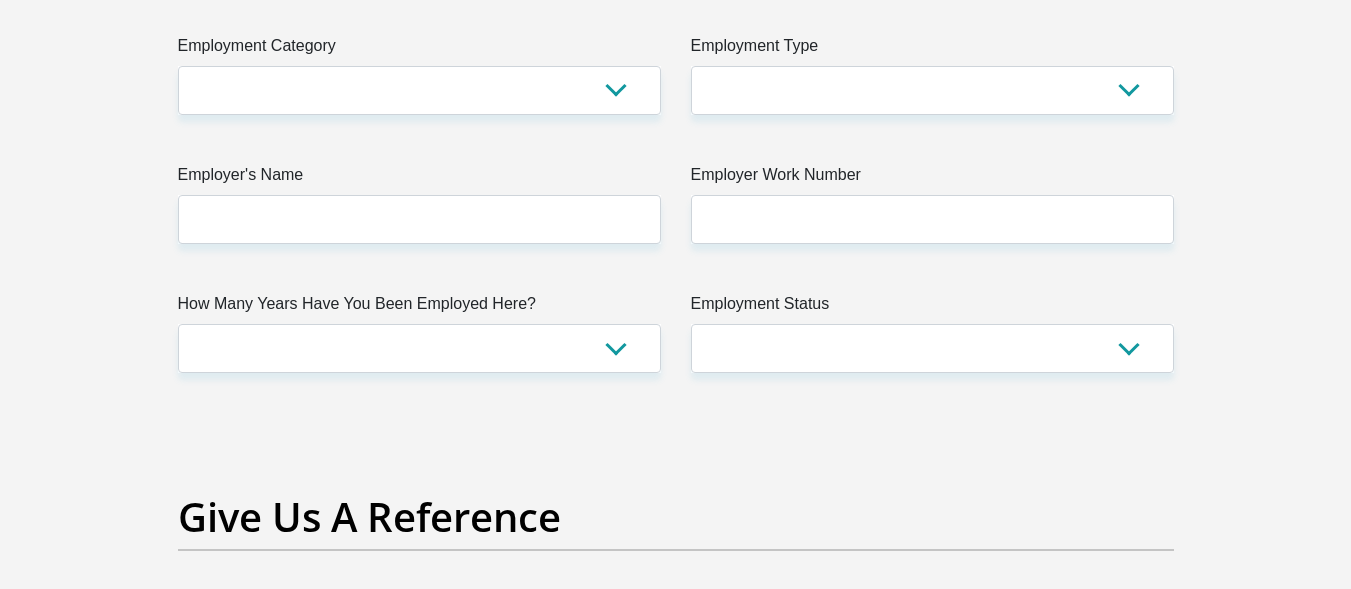 drag, startPoint x: 770, startPoint y: 500, endPoint x: 898, endPoint y: 332, distance: 211.20605 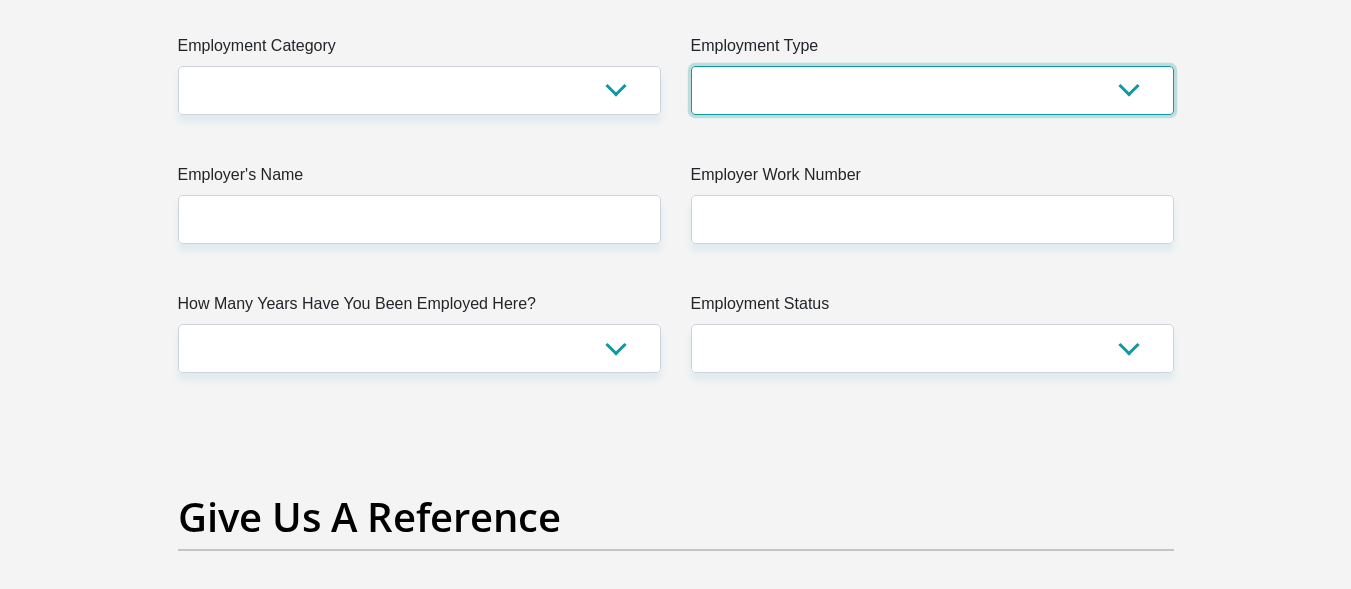 click on "College/Lecturer
Craft Seller
Creative
Driver
Executive
Farmer
Forces - Non Commissioned
Forces - Officer
Hawker
Housewife
Labourer
Licenced Professional
Manager
Miner
Non Licenced Professional
Office Staff/Clerk
Outside Worker
Pensioner
Permanent Teacher
Production/Manufacturing
Sales
Self-Employed
Semi-Professional Worker
Service Industry  Social Worker  Student" at bounding box center [932, 90] 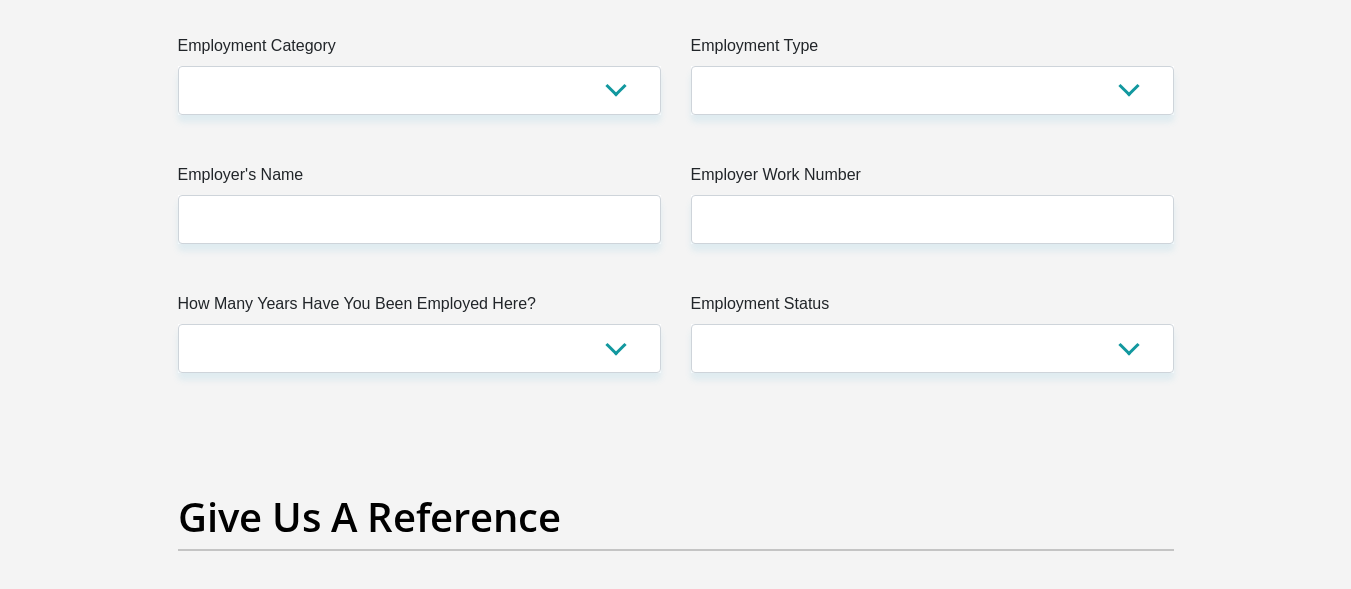 click on "Title
Mr
Ms
Mrs
Dr
[PERSON_NAME]
First Name
Tebogo
Surname
[PERSON_NAME]
ID Number
0004265191082
Please input valid ID number
Race
Black
Coloured
Indian
White
Other
Contact Number
0814893450
Please input valid contact number
Nationality
[GEOGRAPHIC_DATA]
[GEOGRAPHIC_DATA]
[GEOGRAPHIC_DATA]  [GEOGRAPHIC_DATA]  [GEOGRAPHIC_DATA]" at bounding box center (676, -154) 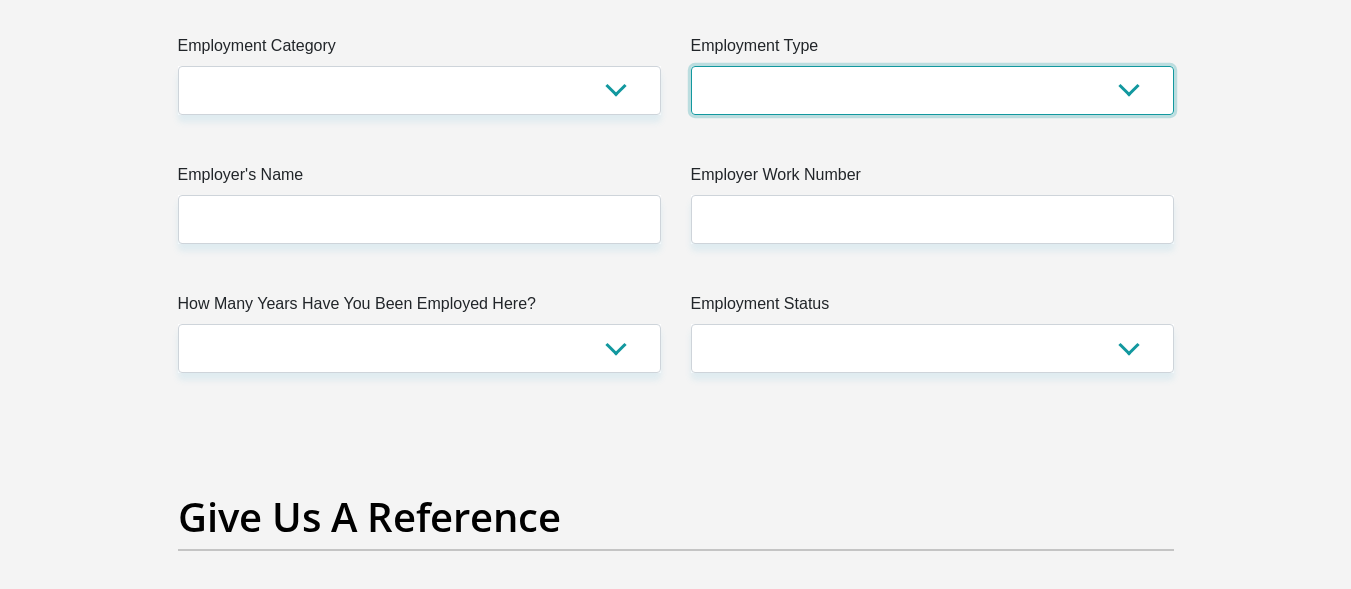 click on "College/Lecturer
Craft Seller
Creative
Driver
Executive
Farmer
Forces - Non Commissioned
Forces - Officer
Hawker
Housewife
Labourer
Licenced Professional
Manager
Miner
Non Licenced Professional
Office Staff/Clerk
Outside Worker
Pensioner
Permanent Teacher
Production/Manufacturing
Sales
Self-Employed
Semi-Professional Worker
Service Industry  Social Worker  Student" at bounding box center [932, 90] 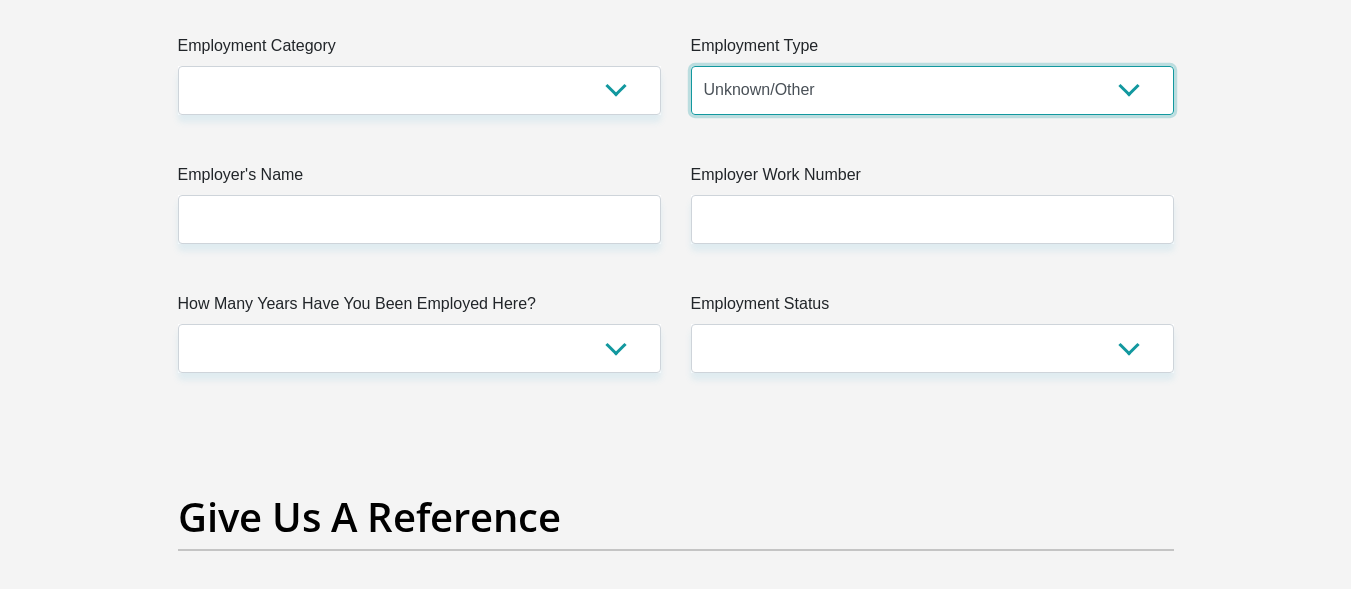 click on "College/Lecturer
Craft Seller
Creative
Driver
Executive
Farmer
Forces - Non Commissioned
Forces - Officer
Hawker
Housewife
Labourer
Licenced Professional
Manager
Miner
Non Licenced Professional
Office Staff/Clerk
Outside Worker
Pensioner
Permanent Teacher
Production/Manufacturing
Sales
Self-Employed
Semi-Professional Worker
Service Industry  Social Worker  Student" at bounding box center (932, 90) 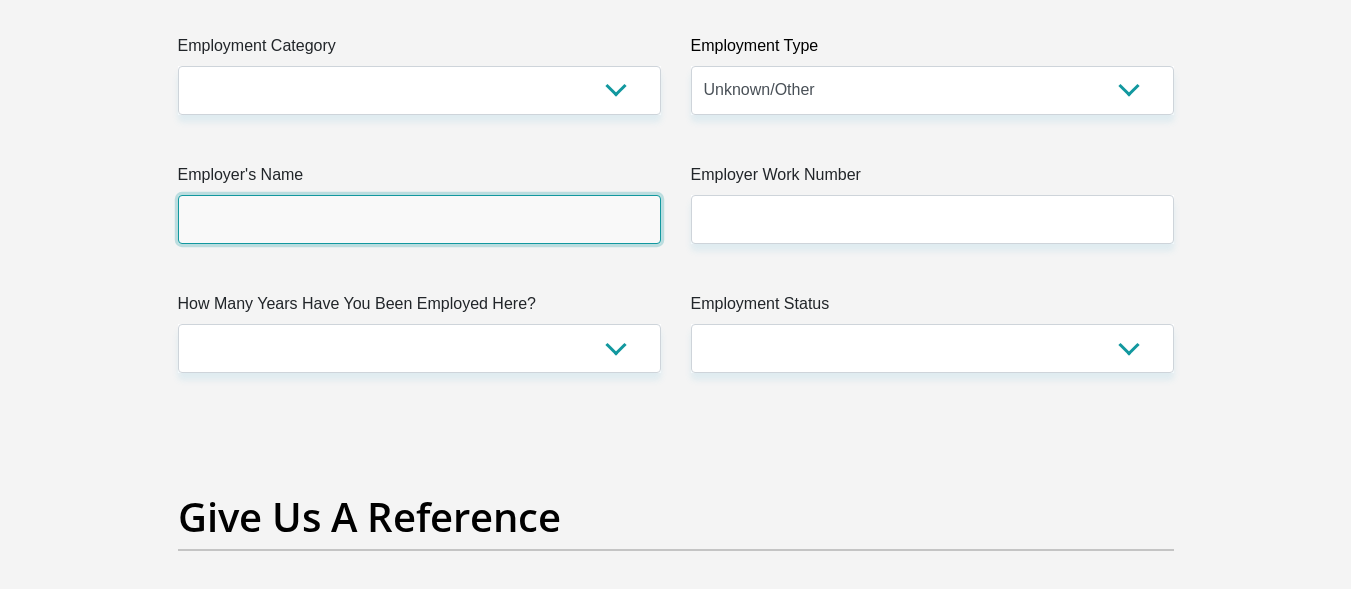 click on "Employer's Name" at bounding box center (419, 219) 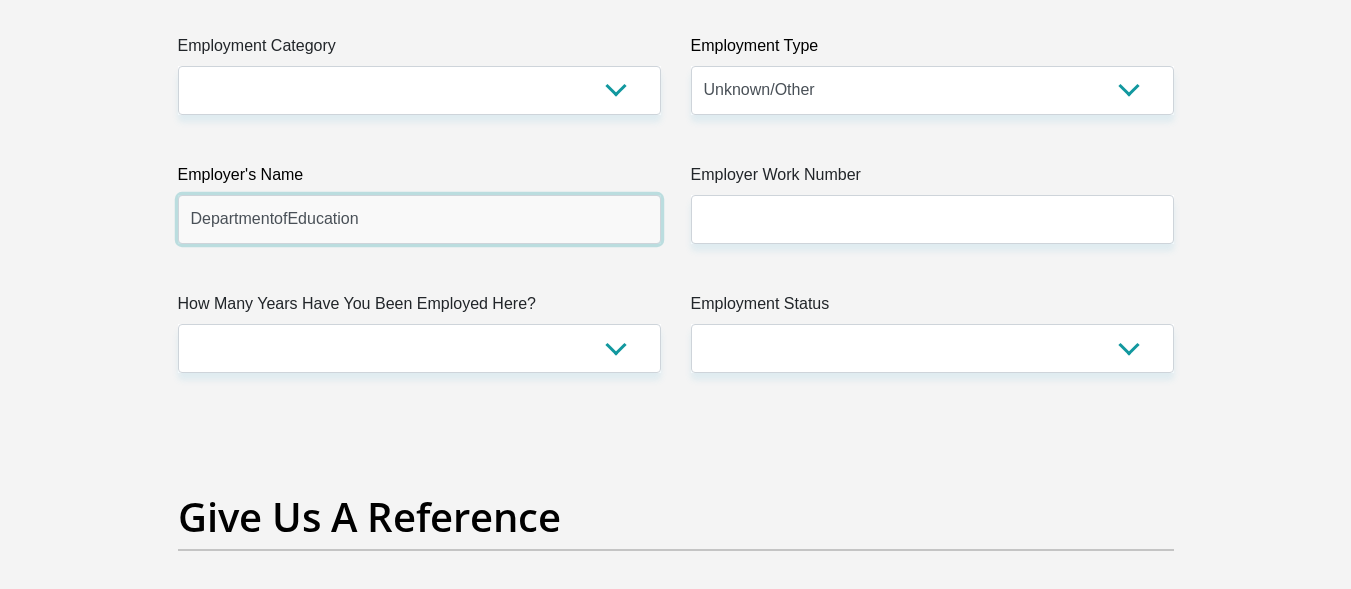 type on "DepartmentofEducation" 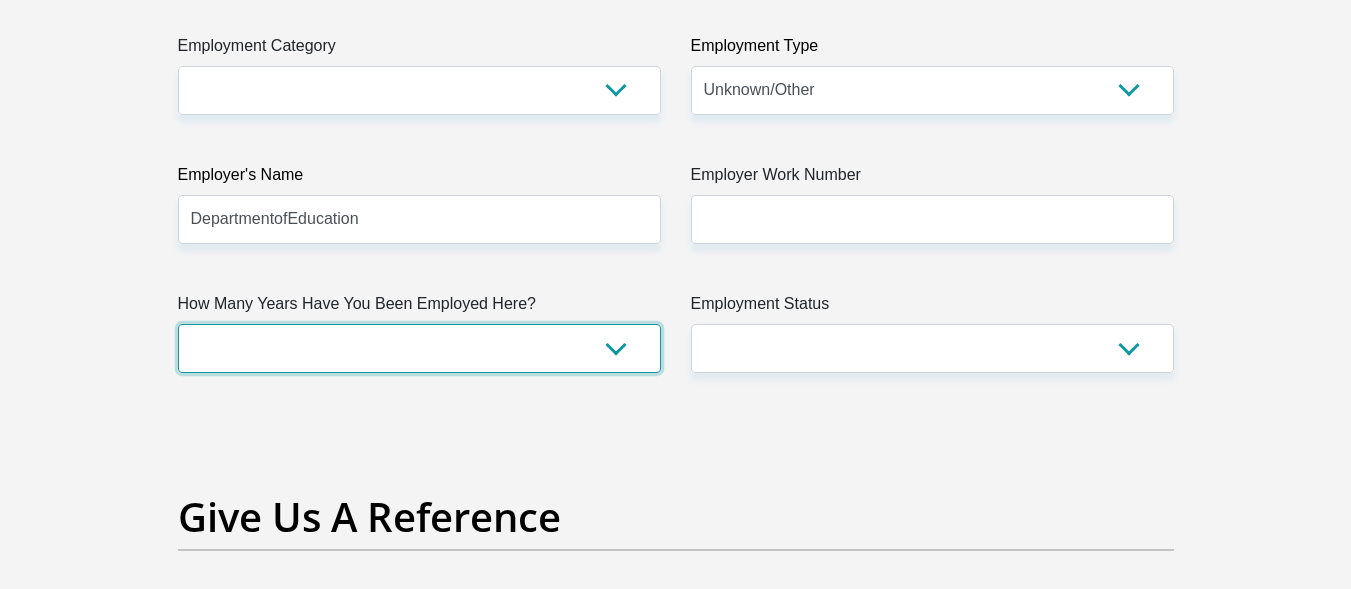 click on "less than 1 year
1-3 years
3-5 years
5+ years" at bounding box center (419, 348) 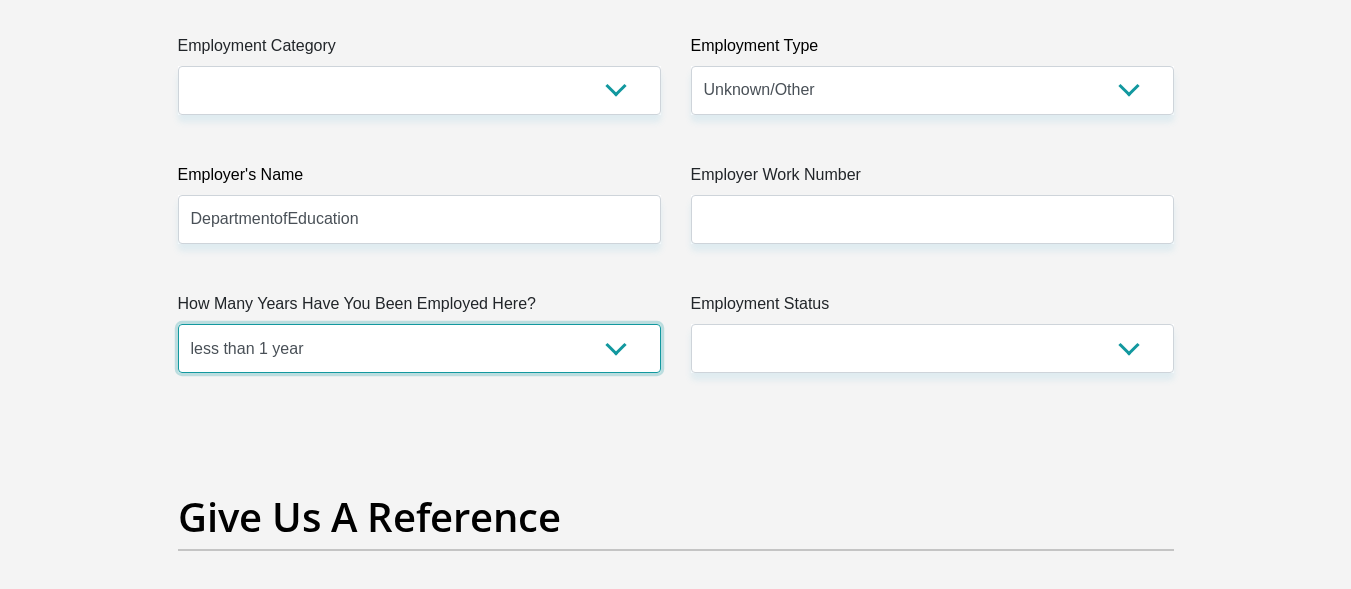 click on "less than 1 year
1-3 years
3-5 years
5+ years" at bounding box center (419, 348) 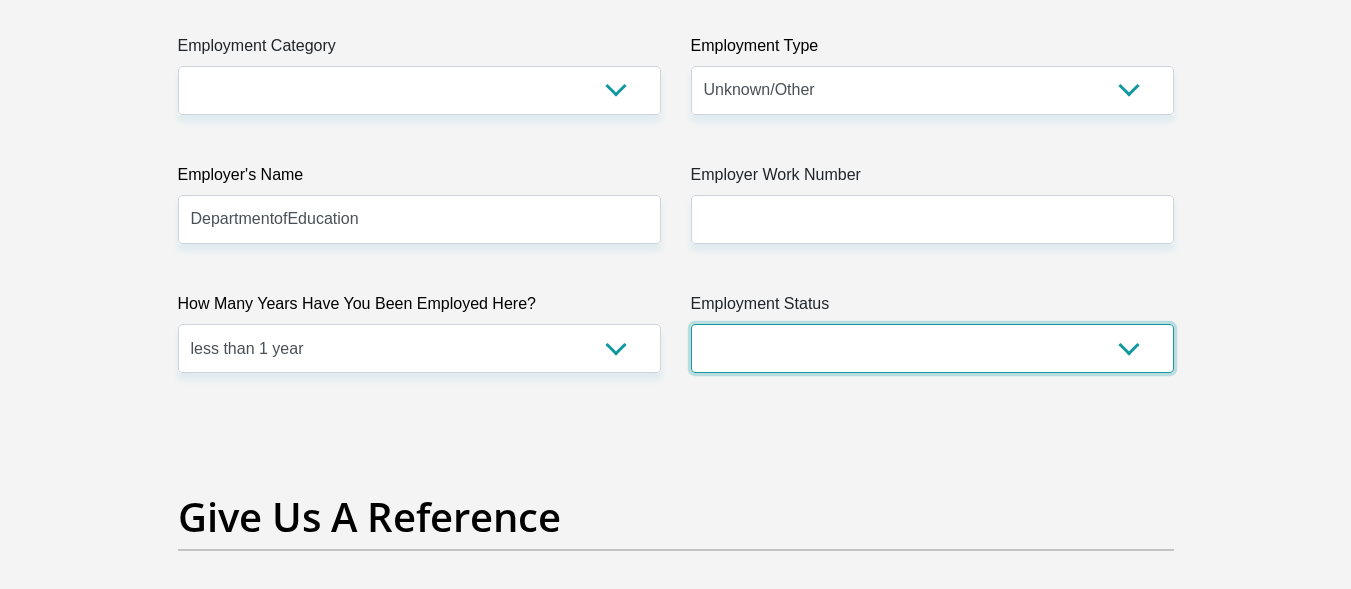 click on "Permanent/Full-time
Part-time/Casual
[DEMOGRAPHIC_DATA] Worker
Self-Employed
Housewife
Retired
Student
Medically Boarded
Disability
Unemployed" at bounding box center (932, 348) 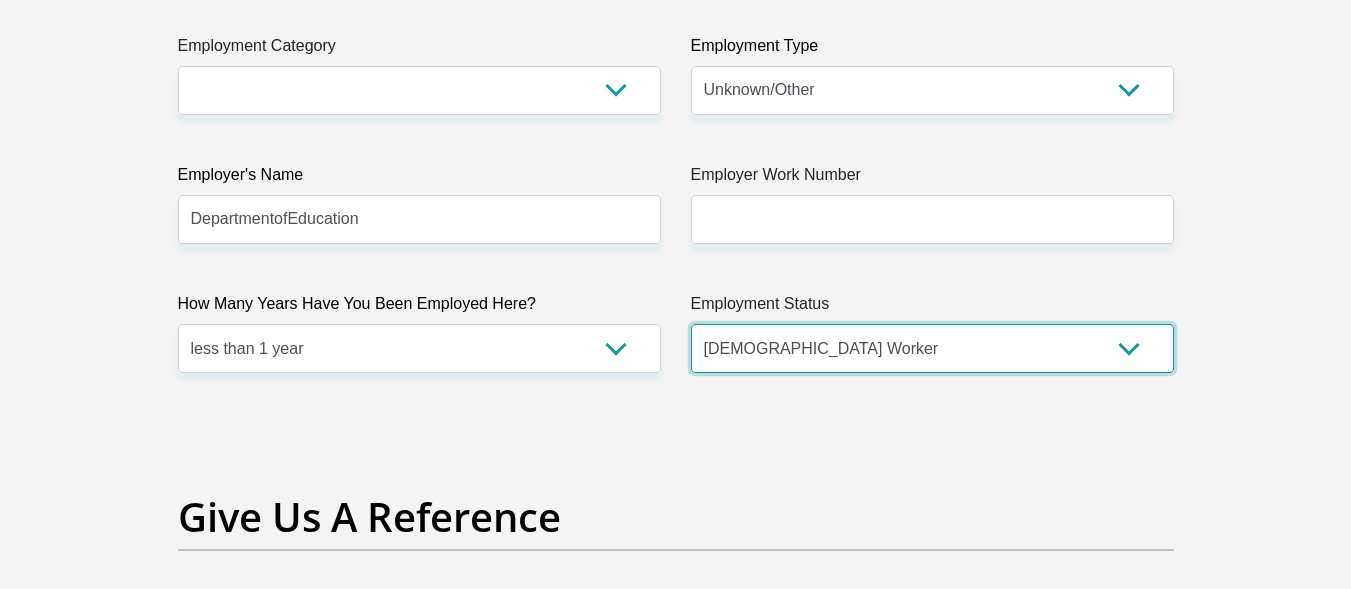 click on "Permanent/Full-time
Part-time/Casual
[DEMOGRAPHIC_DATA] Worker
Self-Employed
Housewife
Retired
Student
Medically Boarded
Disability
Unemployed" at bounding box center (932, 348) 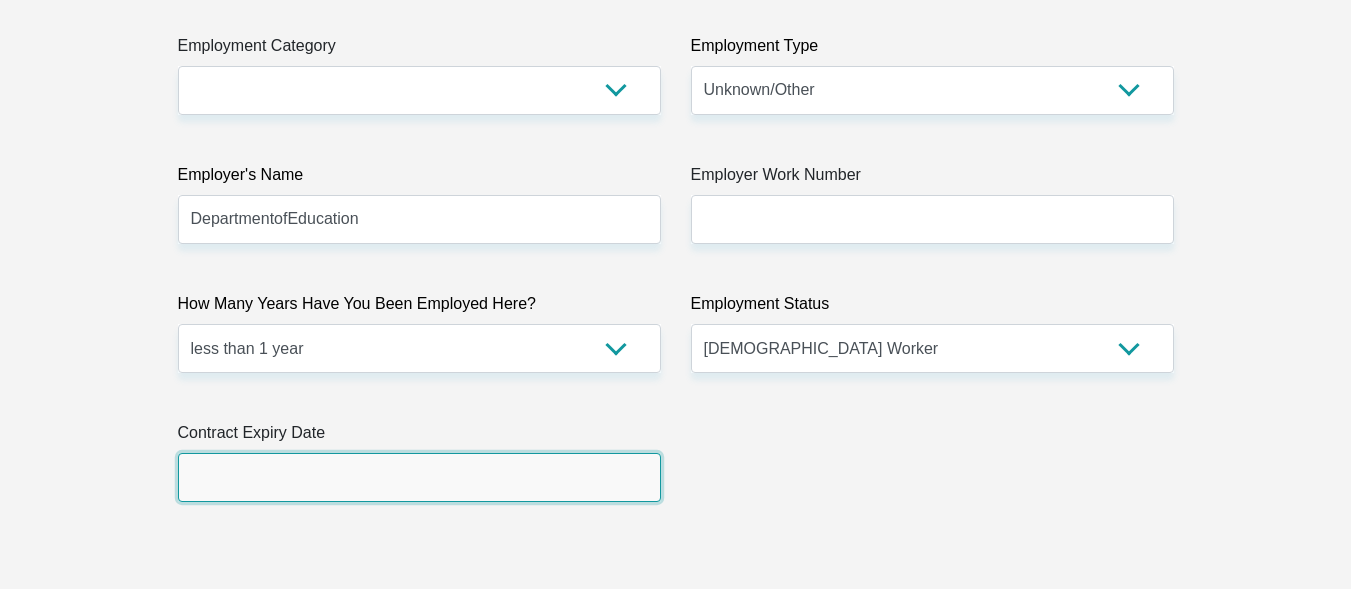 click at bounding box center [419, 477] 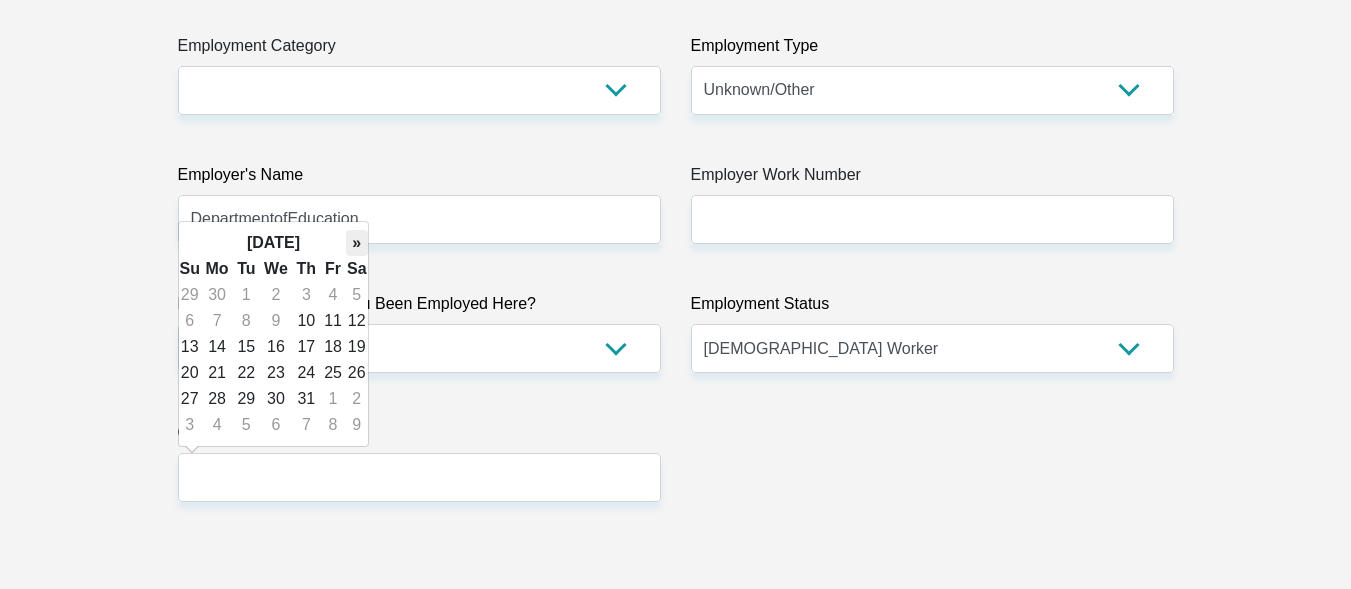 click on "»" at bounding box center [357, 243] 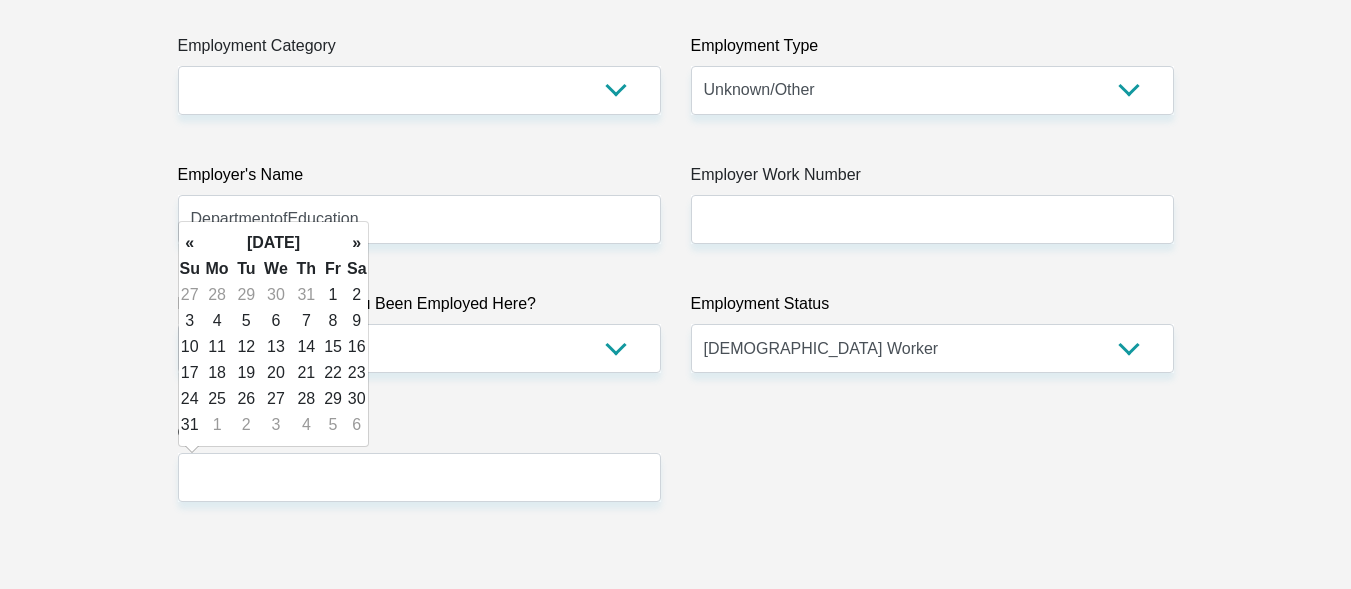 click on "»" at bounding box center [357, 243] 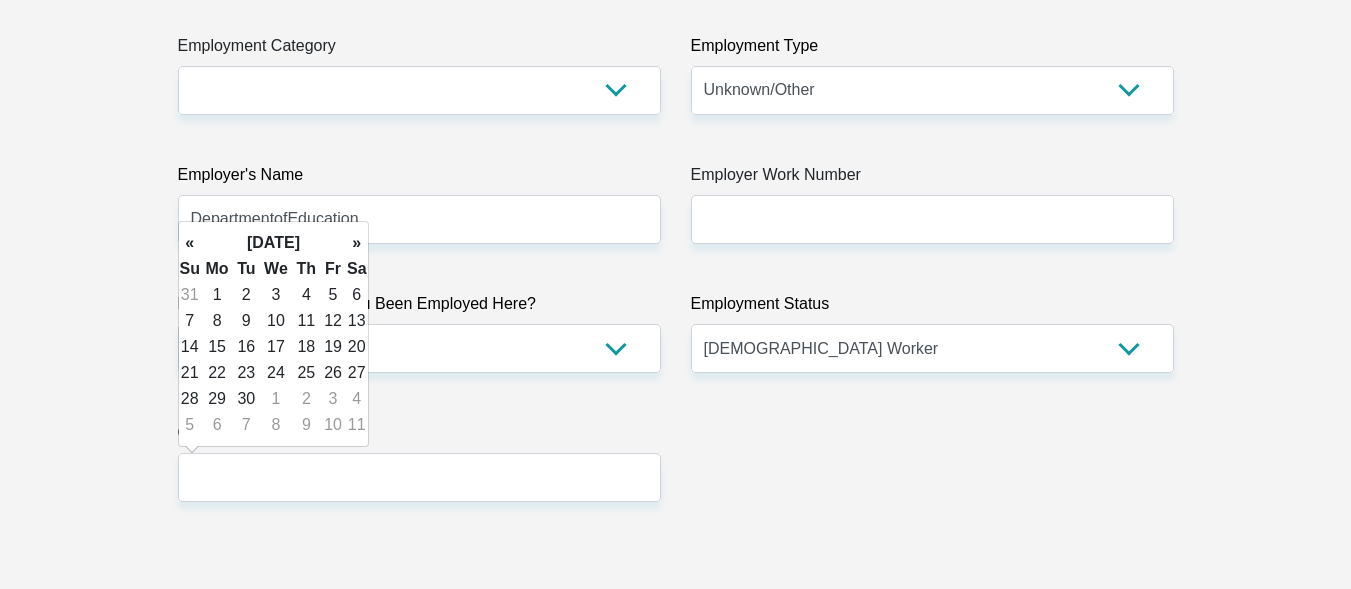 click on "»" at bounding box center (357, 243) 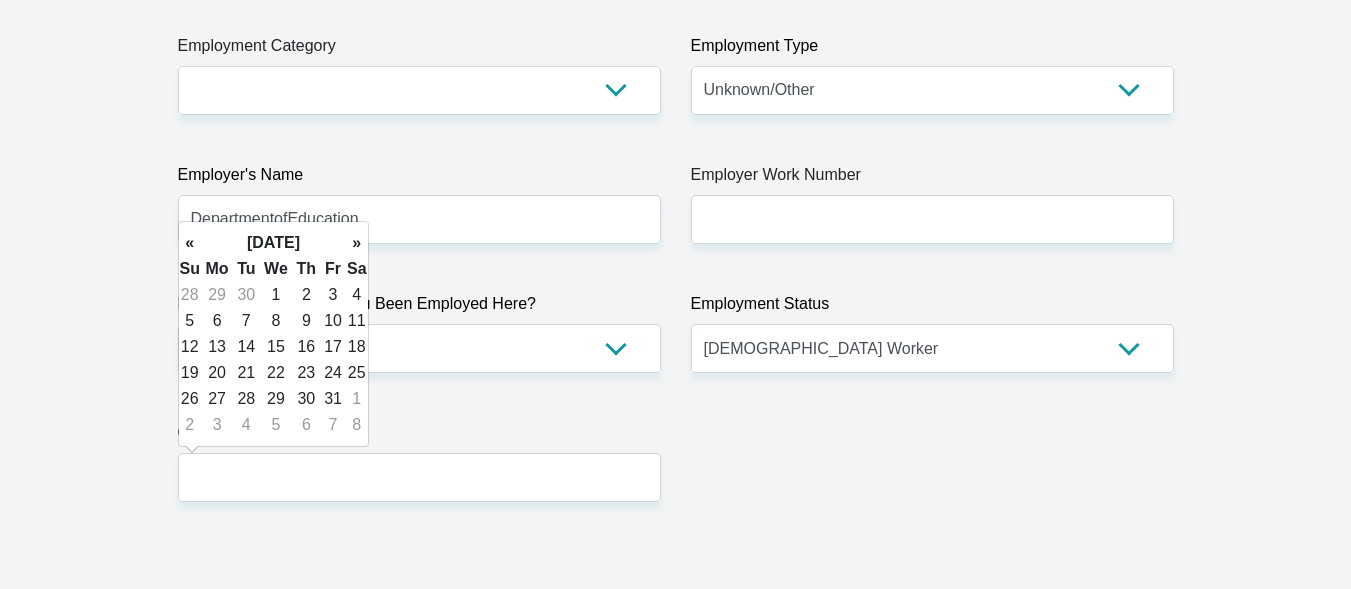 click on "»" at bounding box center [357, 243] 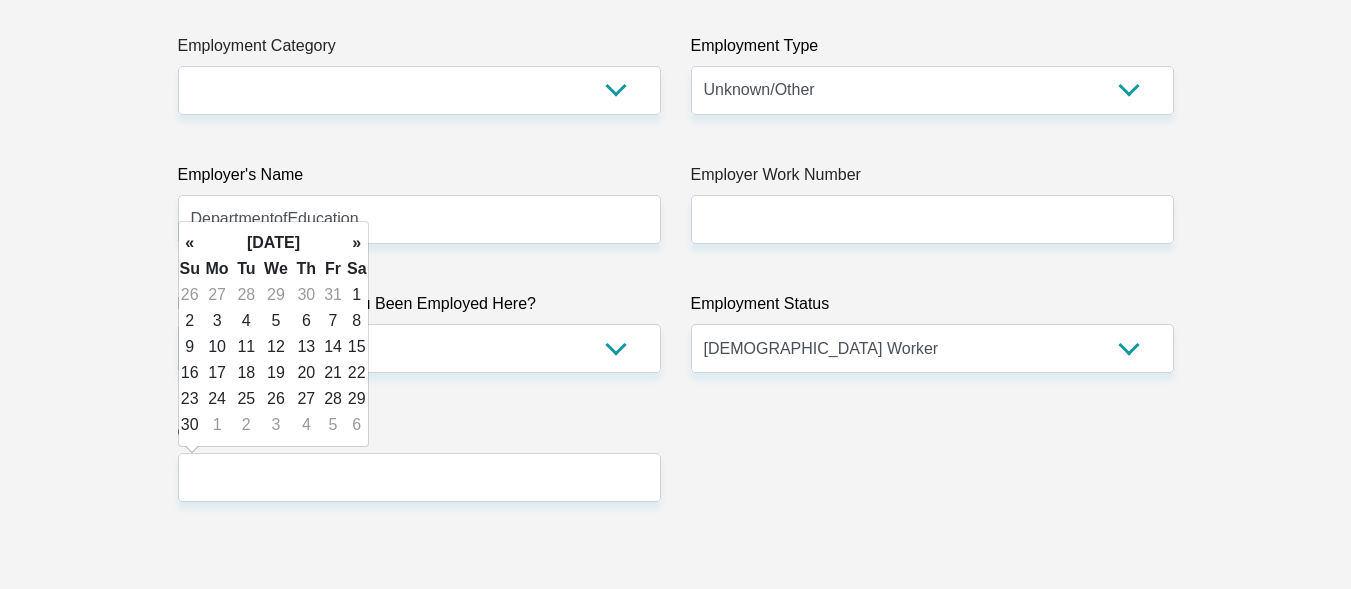 click on "»" at bounding box center [357, 243] 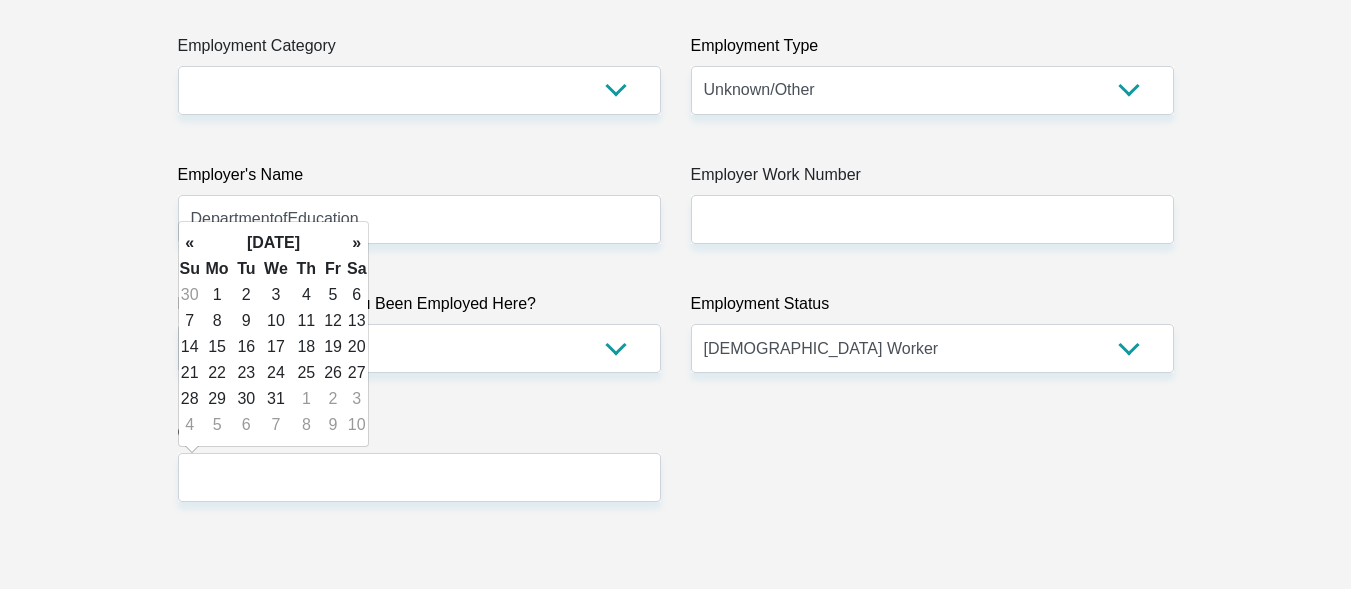 click on "»" at bounding box center [357, 243] 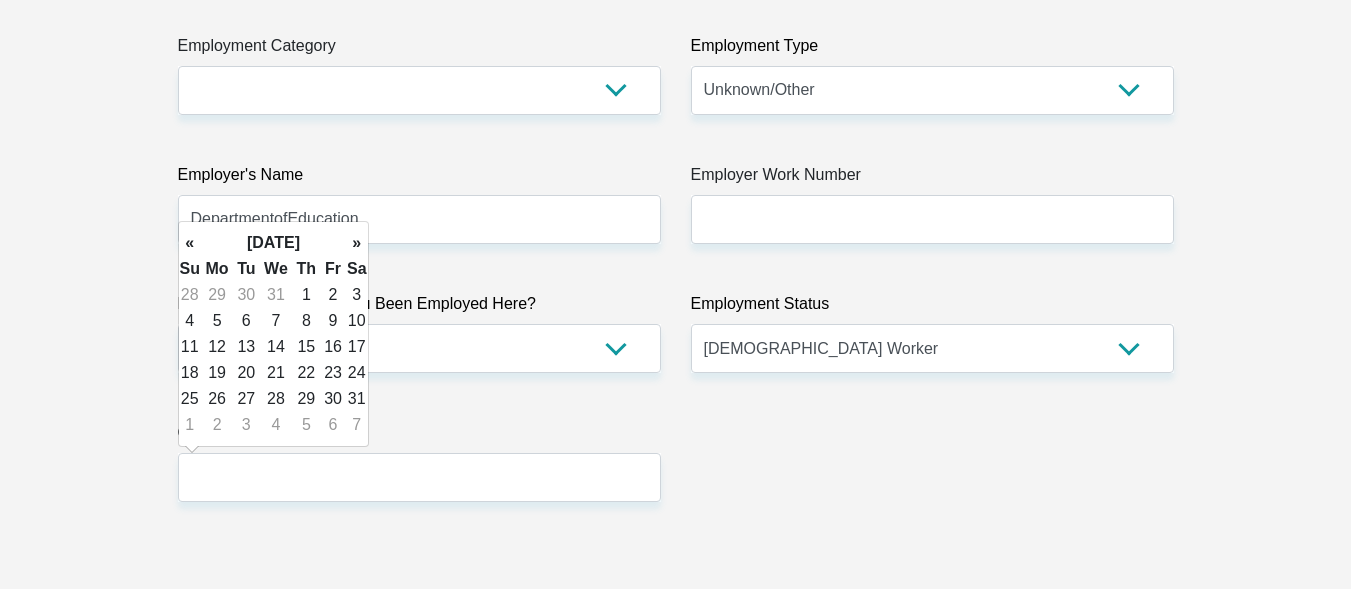 click on "»" at bounding box center (357, 243) 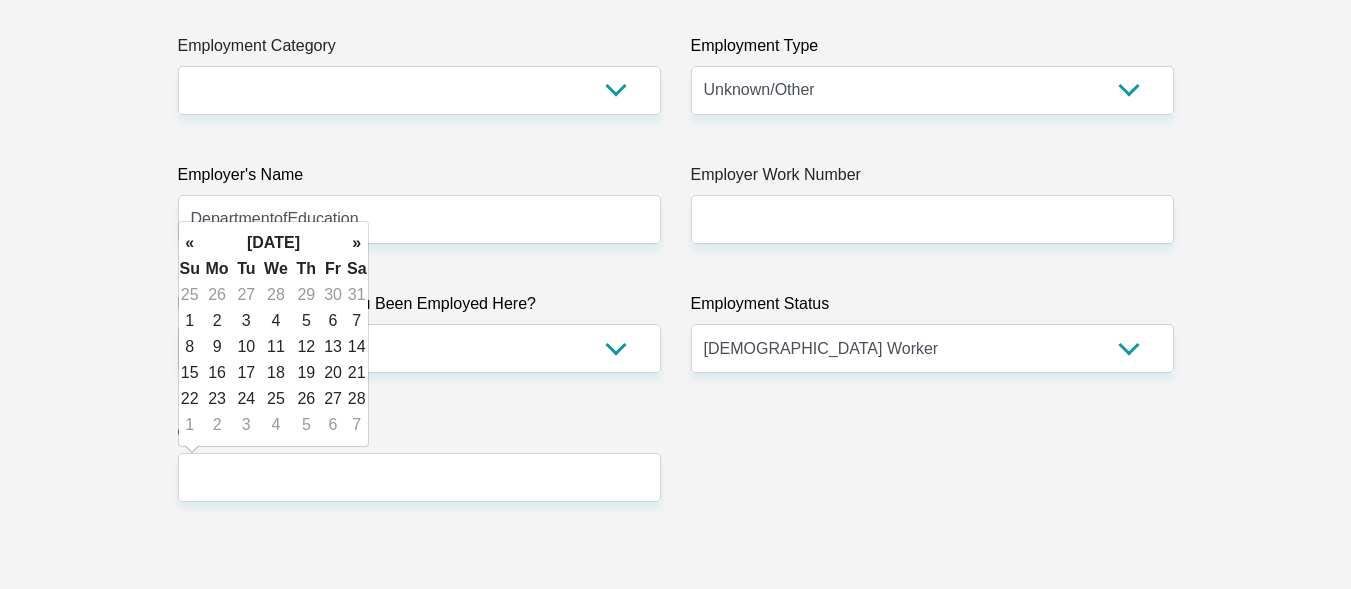 click on "»" at bounding box center [357, 243] 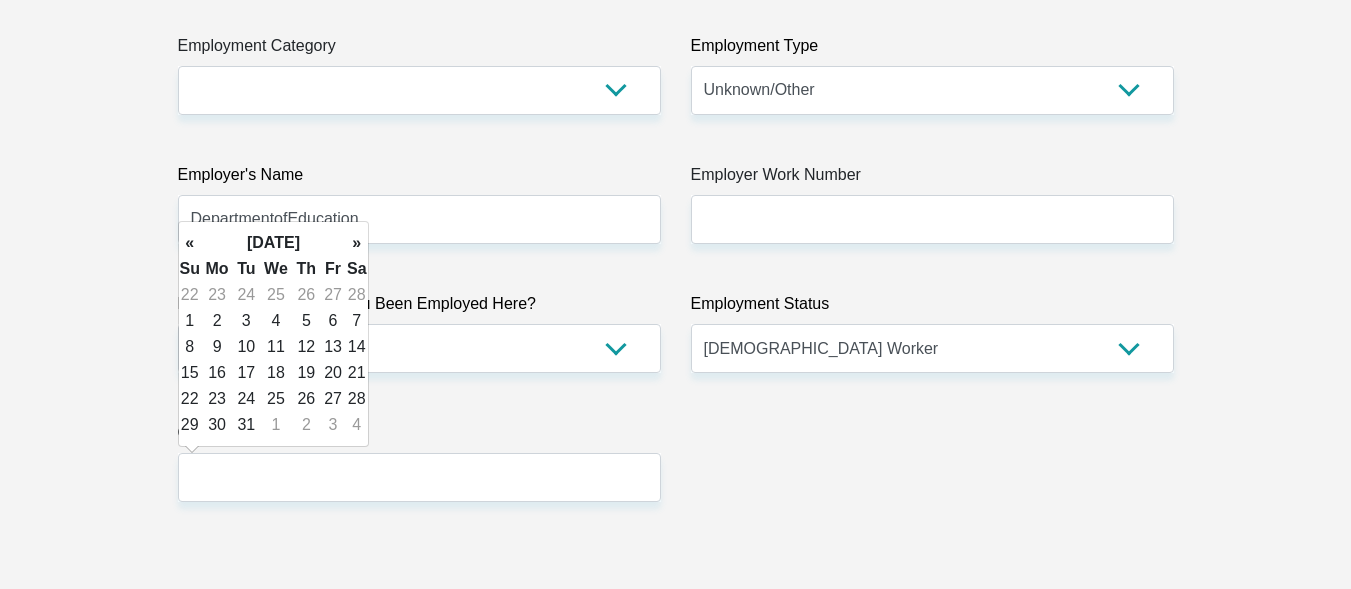 click on "»" at bounding box center [357, 243] 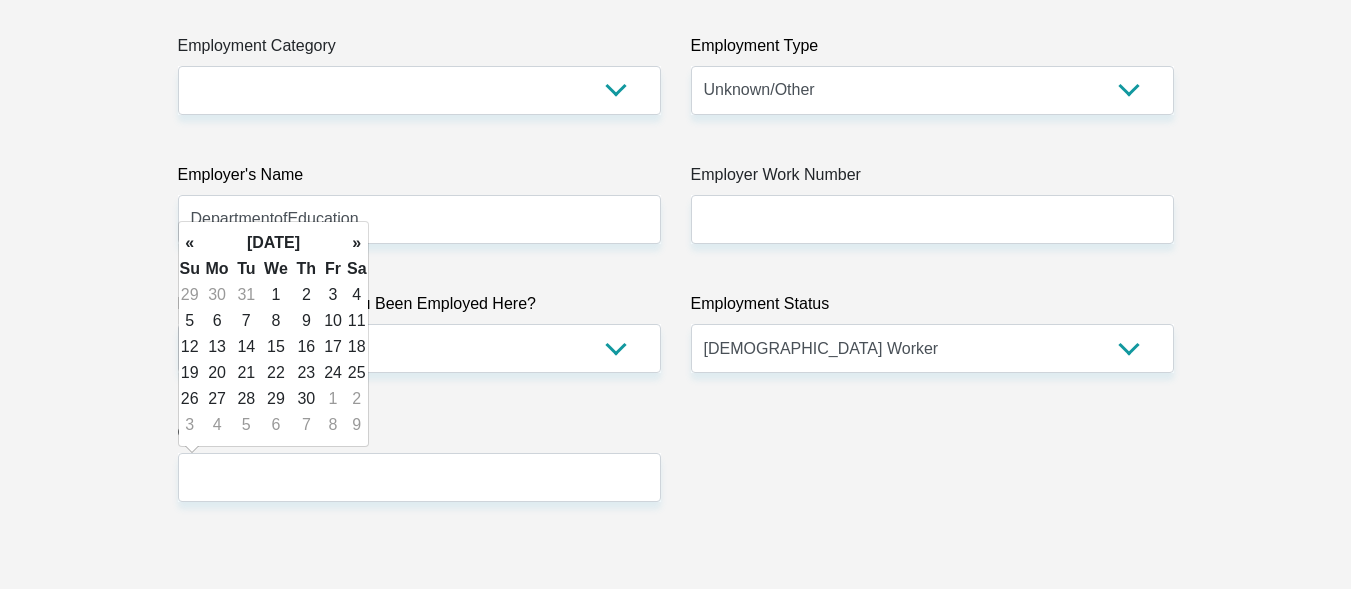 click on "»" at bounding box center (357, 243) 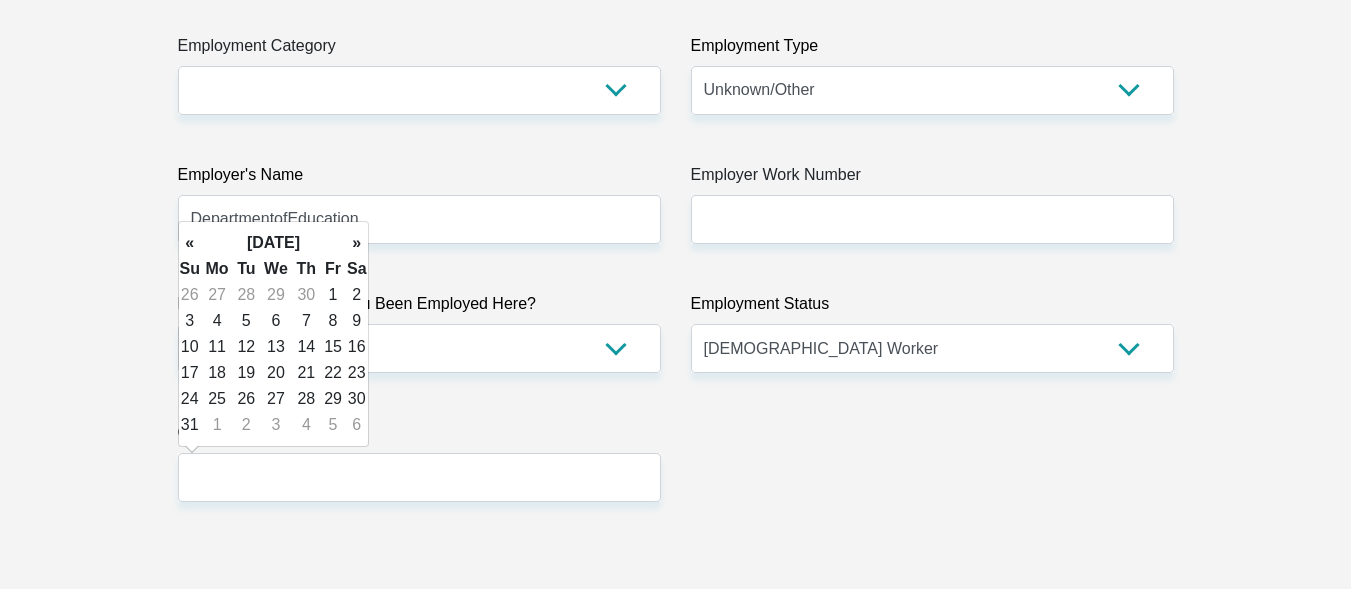click on "»" at bounding box center (357, 243) 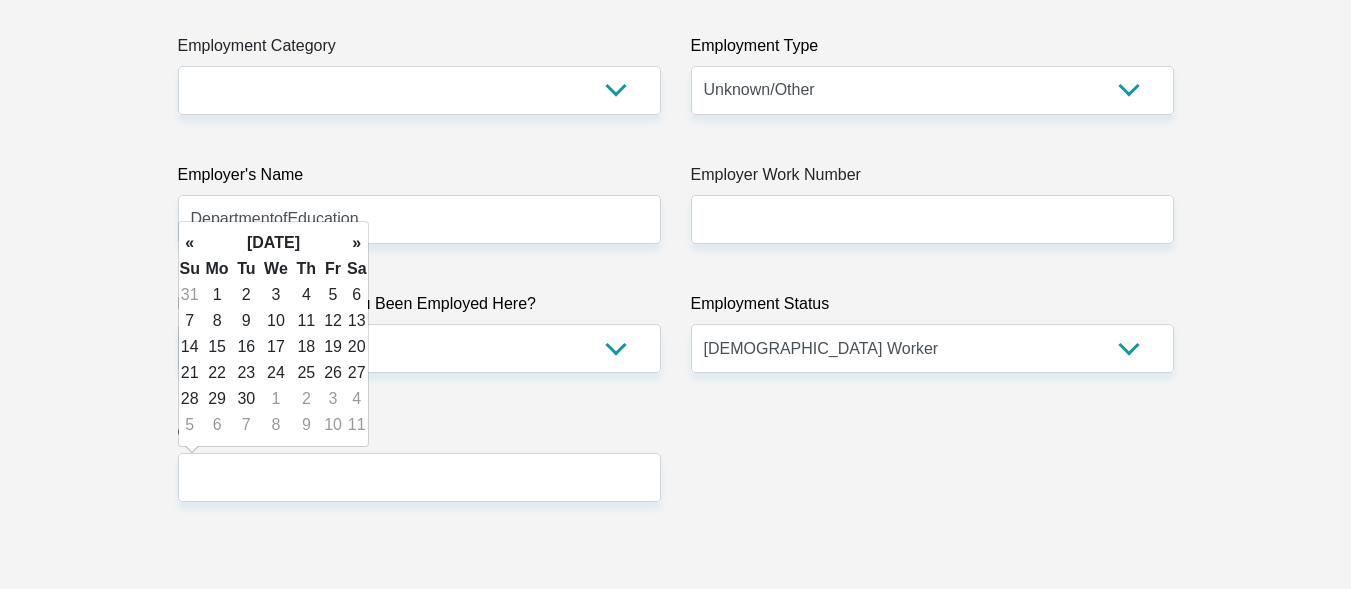 click on "»" at bounding box center [357, 243] 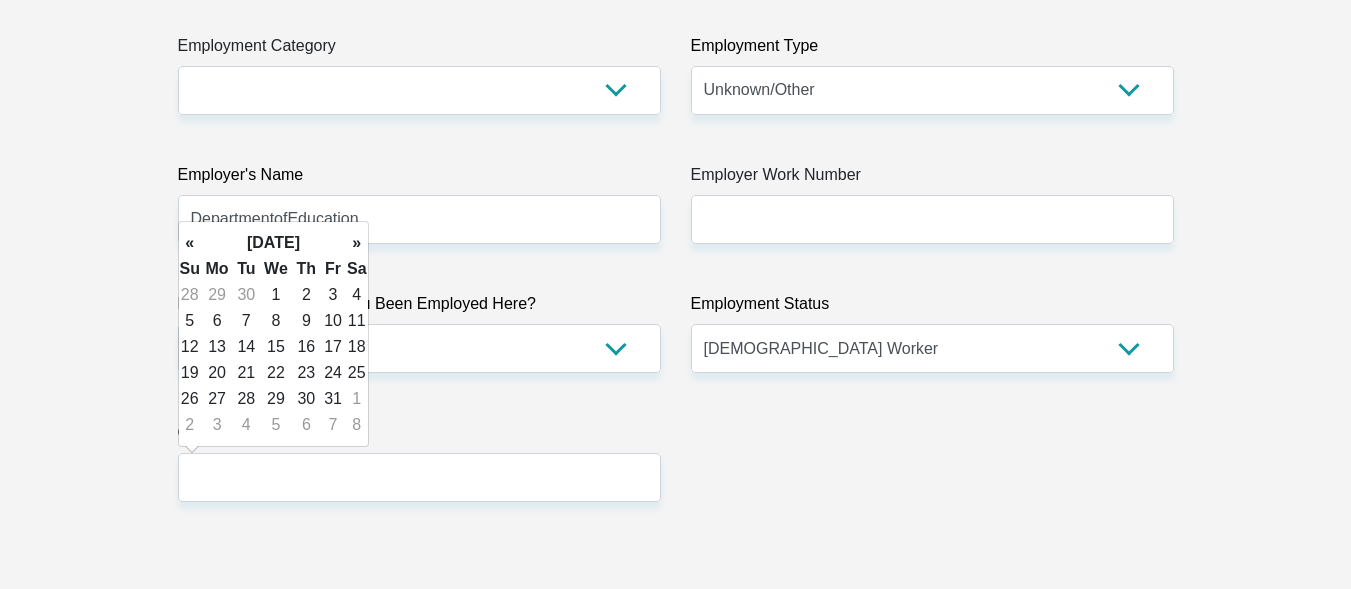 click on "»" at bounding box center [357, 243] 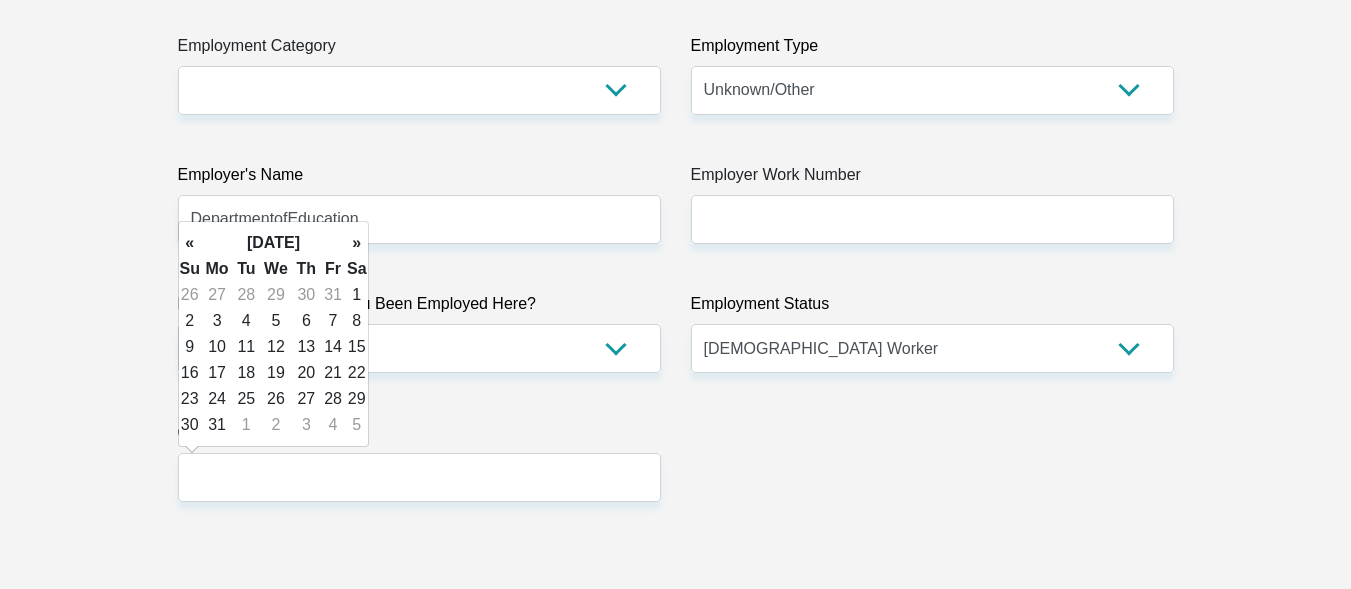 click on "»" at bounding box center (357, 243) 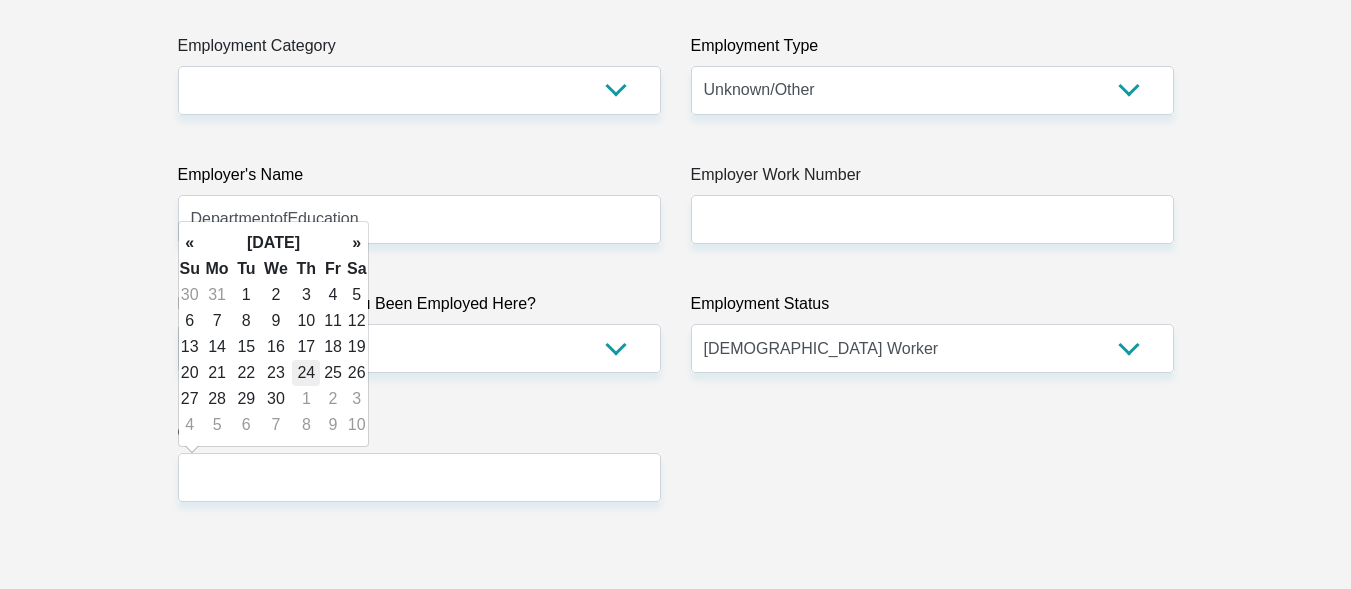 click on "24" at bounding box center (306, 373) 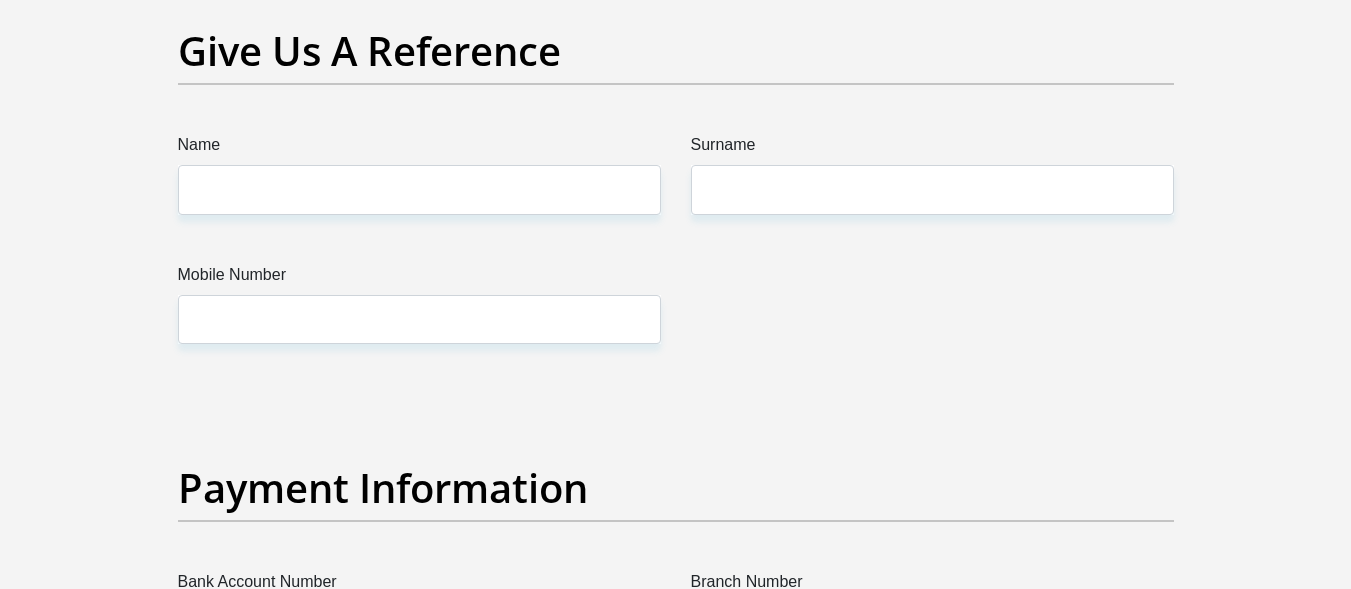 scroll, scrollTop: 4329, scrollLeft: 0, axis: vertical 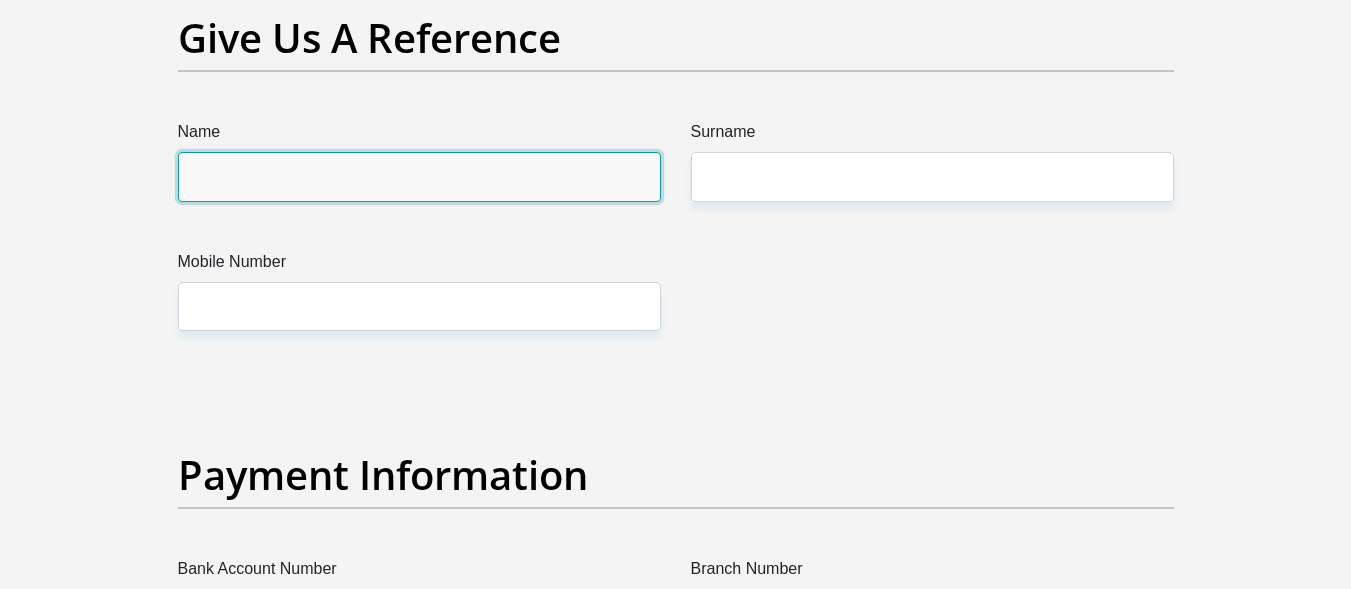 click on "Name" at bounding box center (419, 176) 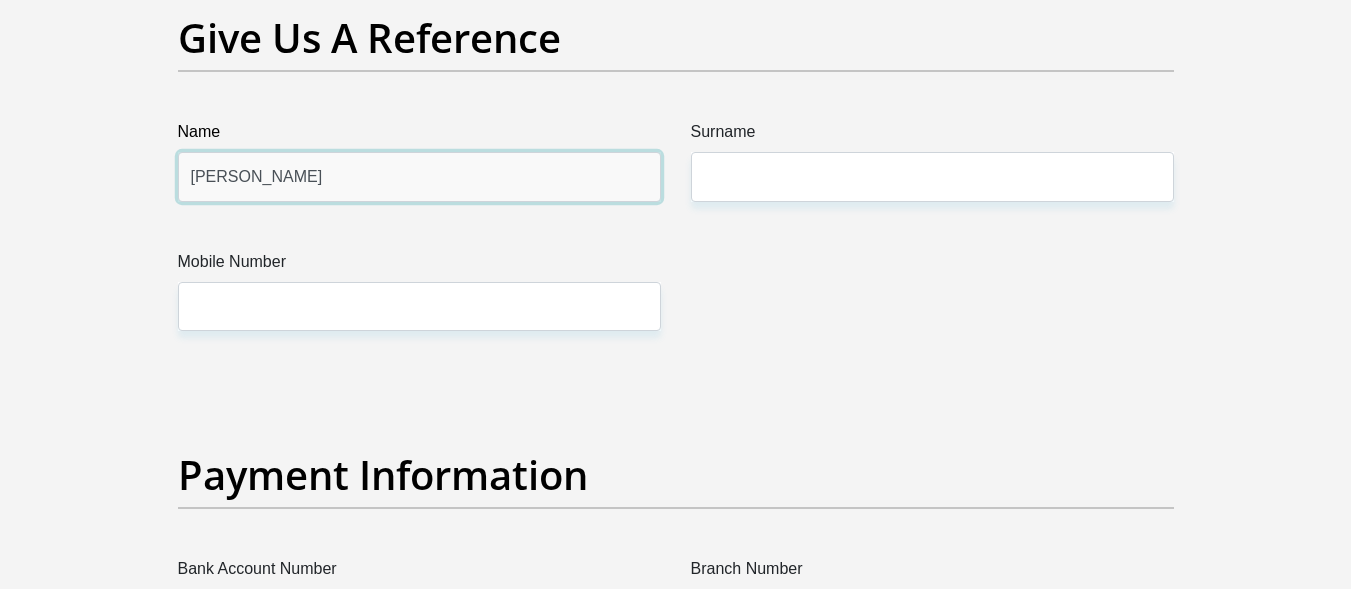 type on "[PERSON_NAME]" 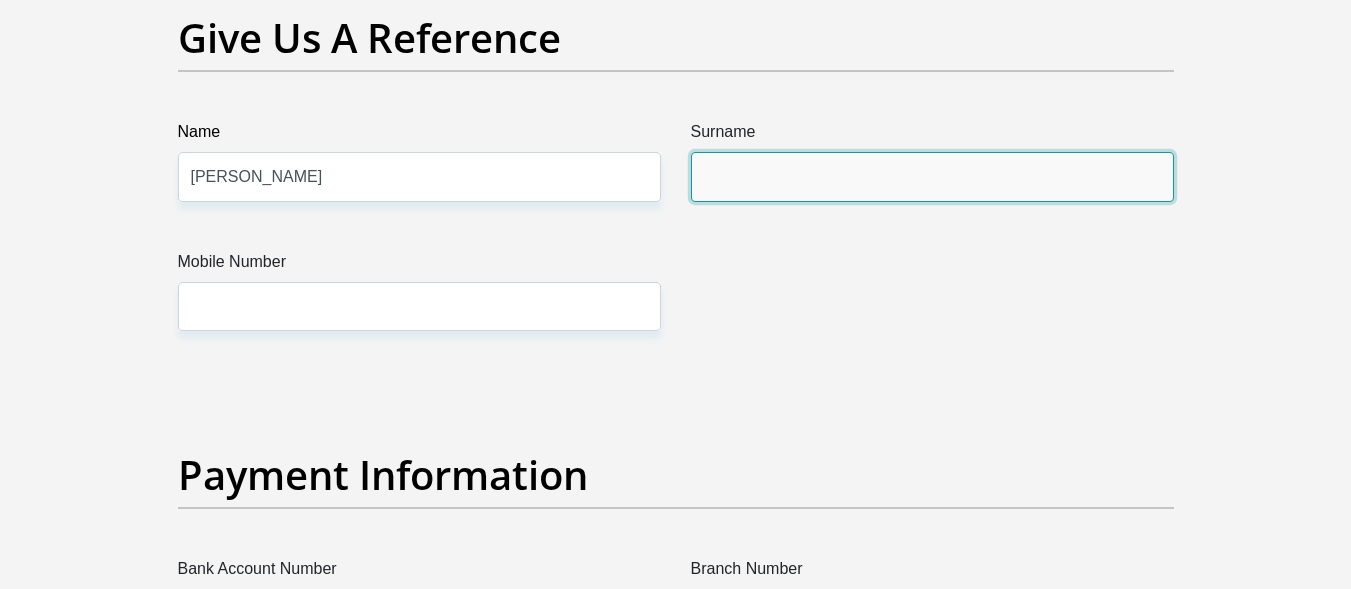 click on "Surname" at bounding box center (932, 176) 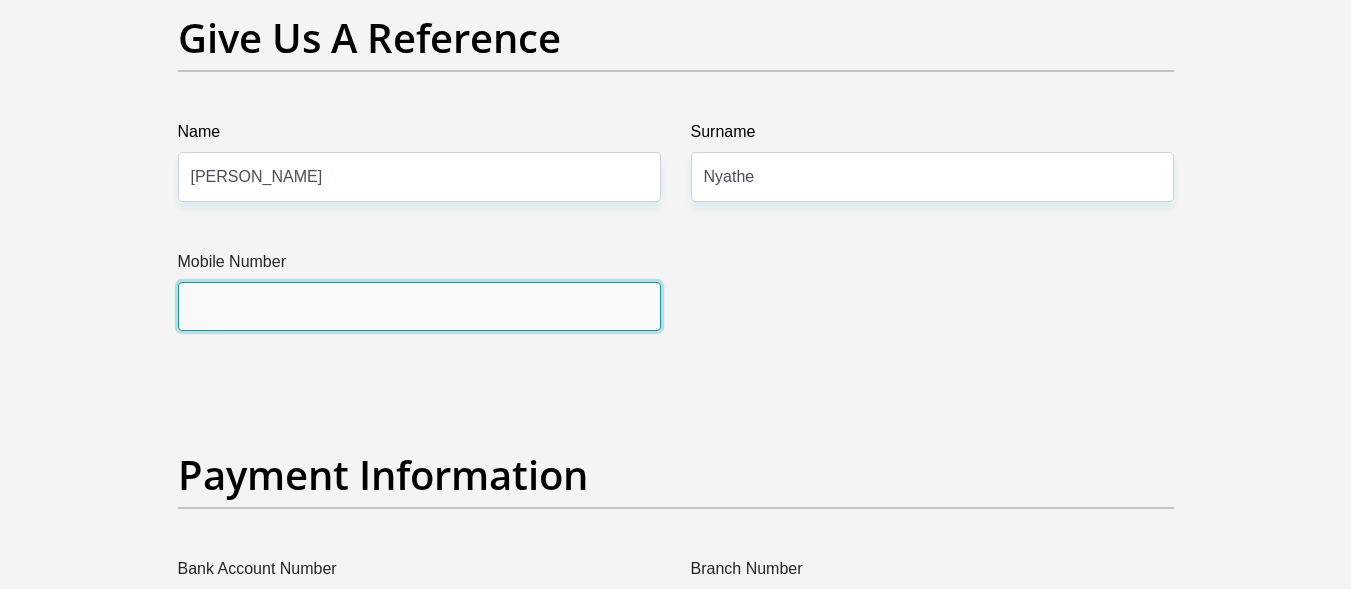 click on "Mobile Number" at bounding box center (419, 306) 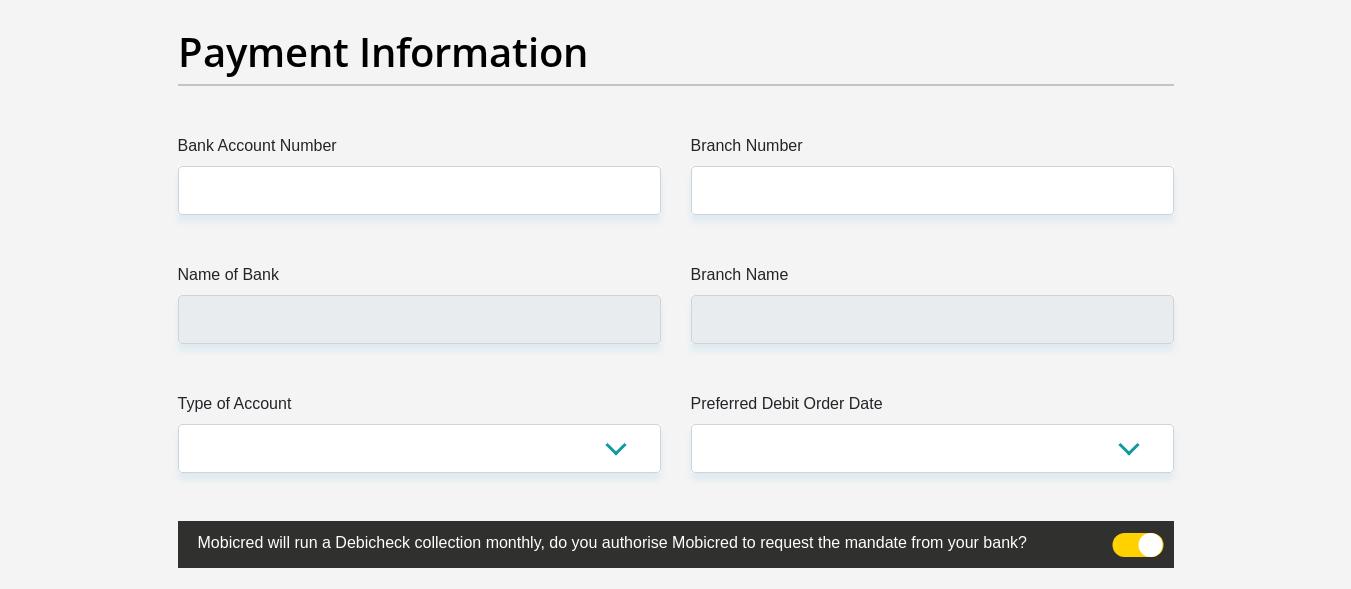 scroll, scrollTop: 4871, scrollLeft: 0, axis: vertical 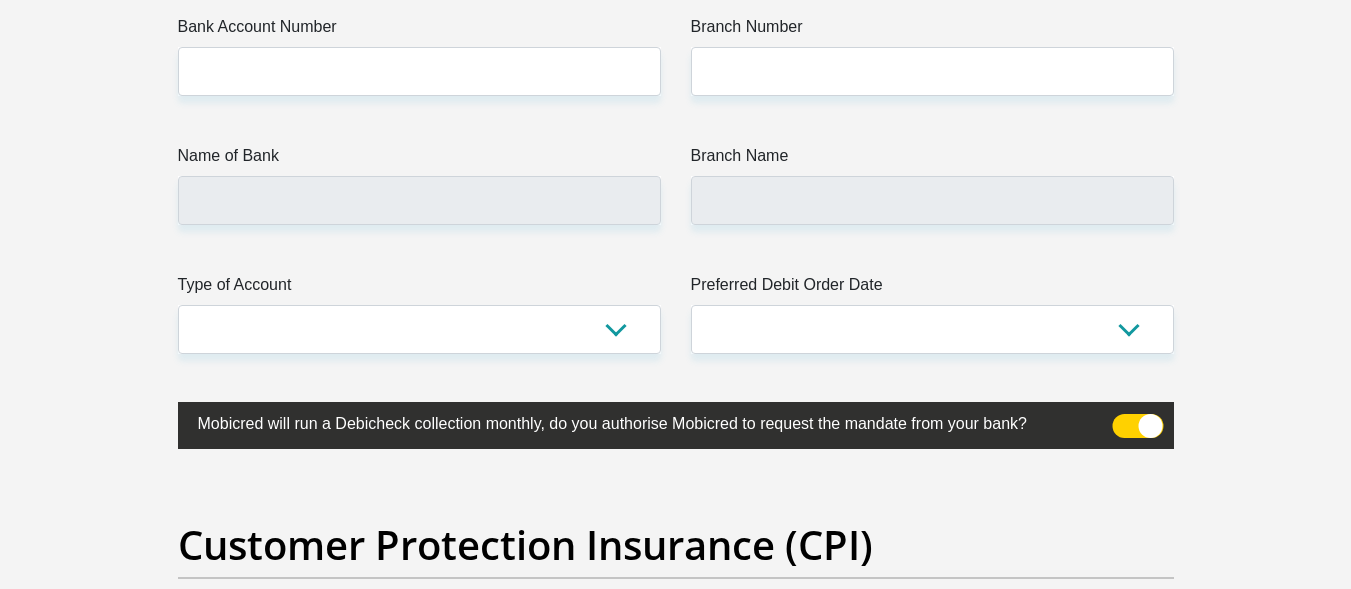 type on "0789256904" 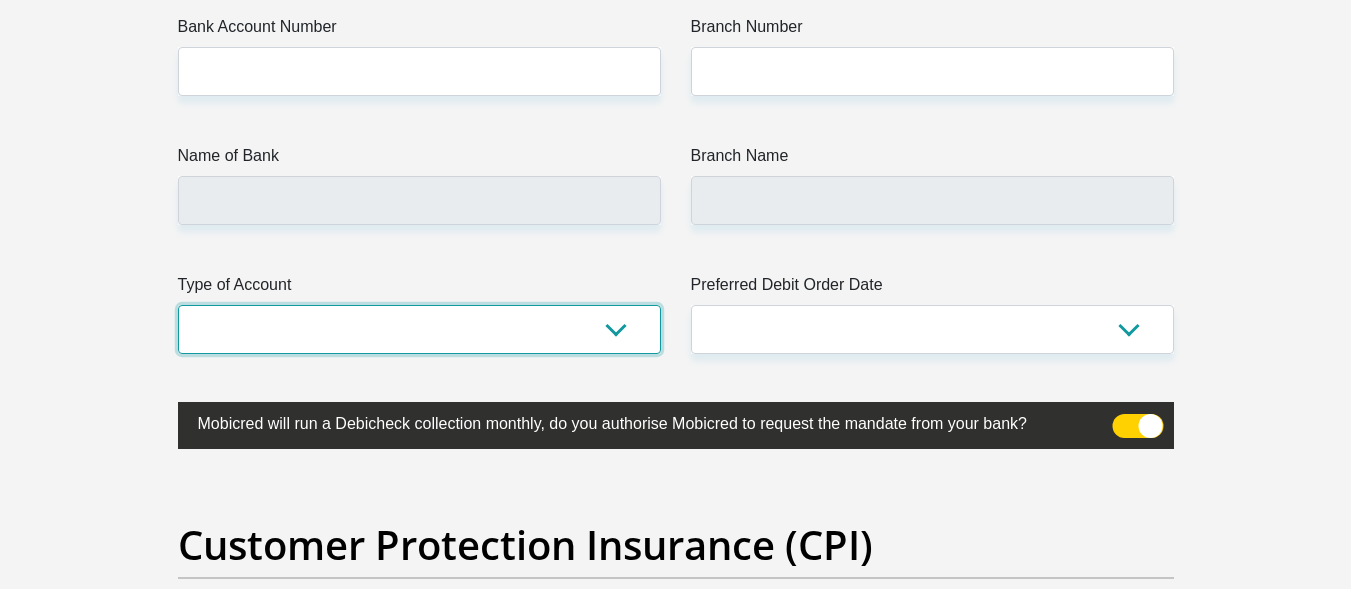 click on "Cheque
Savings" at bounding box center (419, 329) 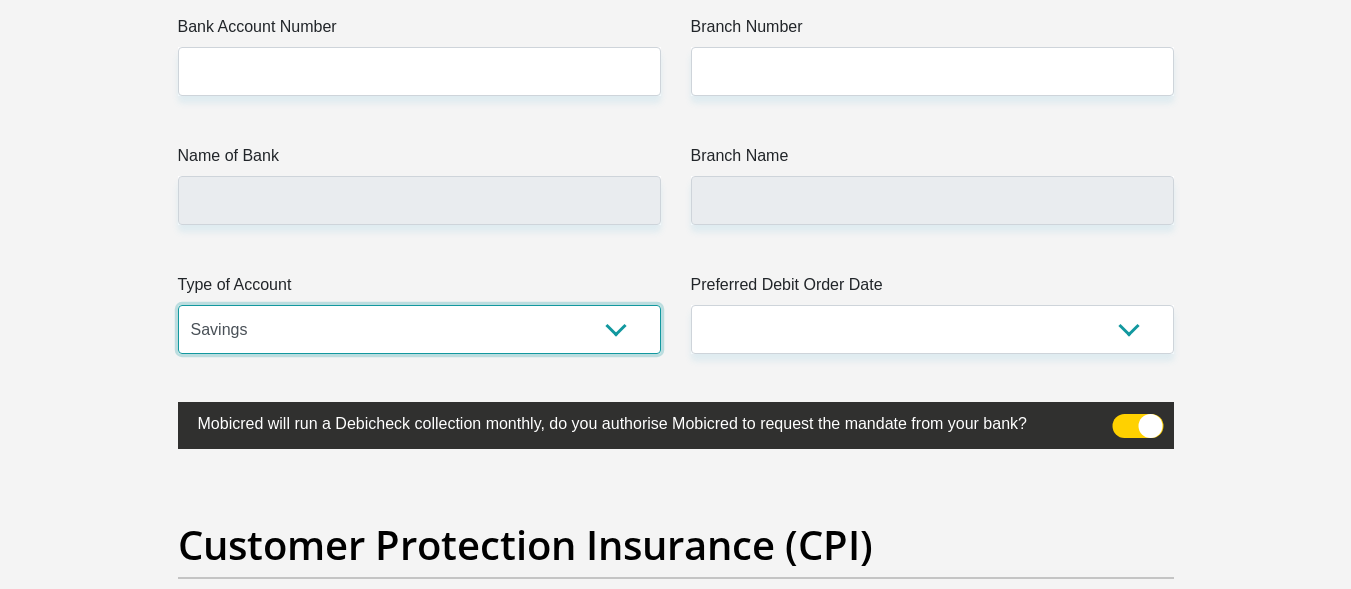 click on "Cheque
Savings" at bounding box center (419, 329) 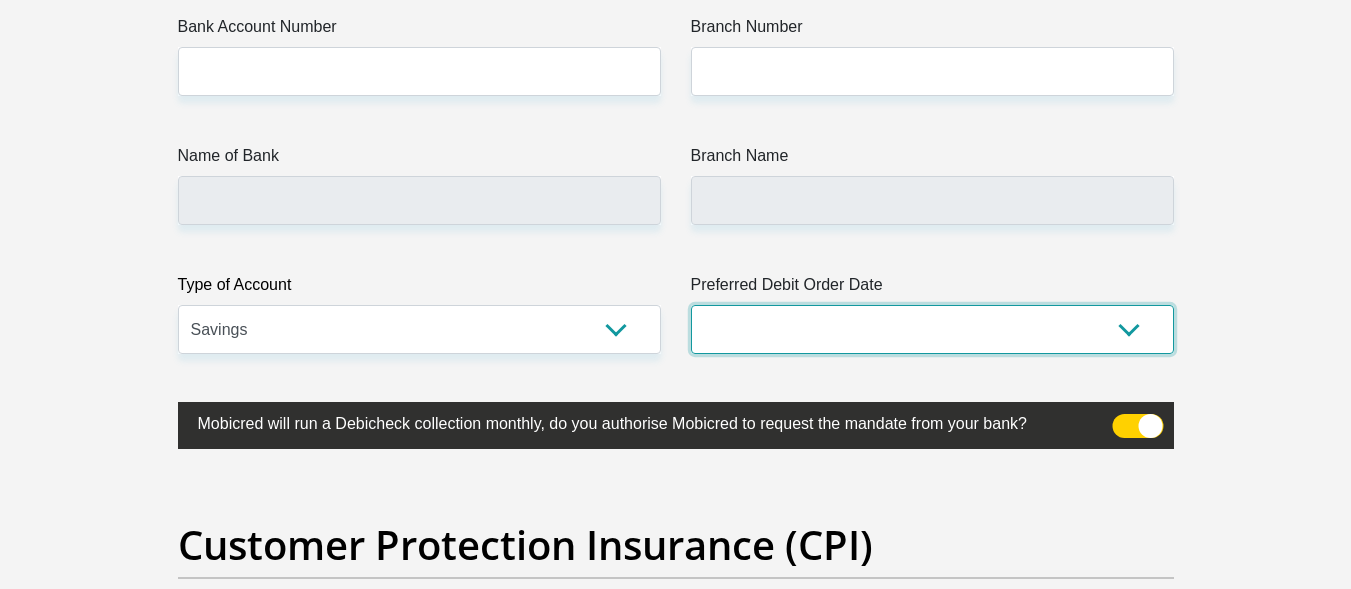 click on "1st
2nd
3rd
4th
5th
7th
18th
19th
20th
21st
22nd
23rd
24th
25th
26th
27th
28th
29th
30th" at bounding box center [932, 329] 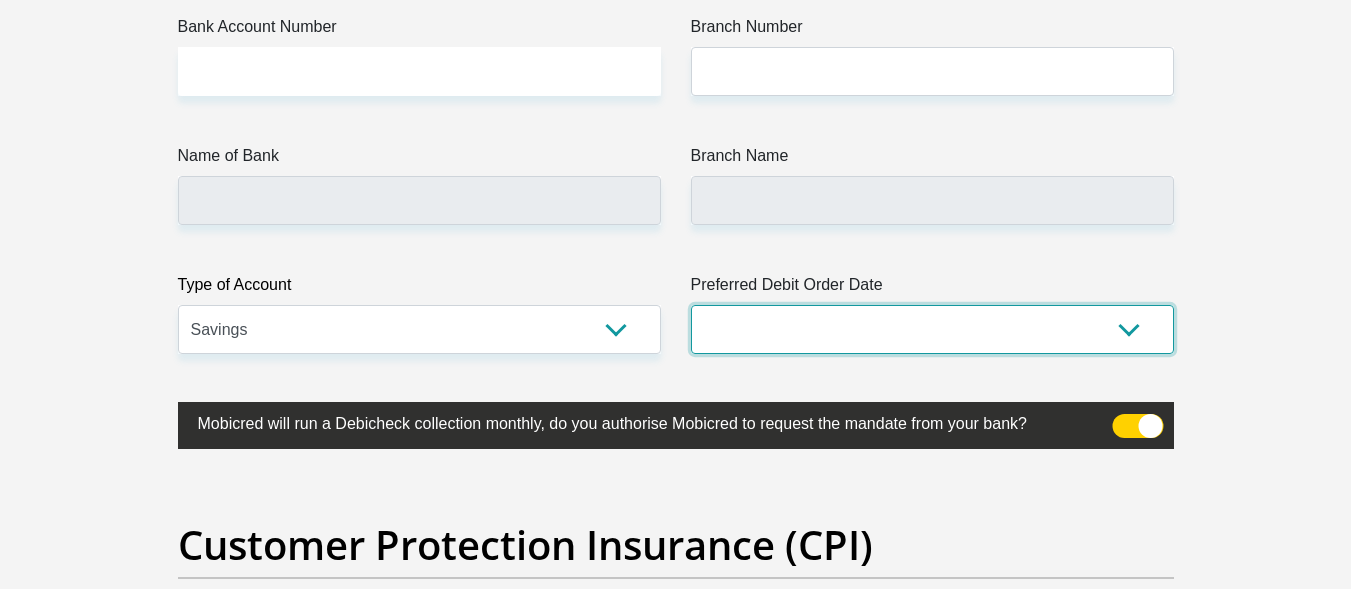 select on "22" 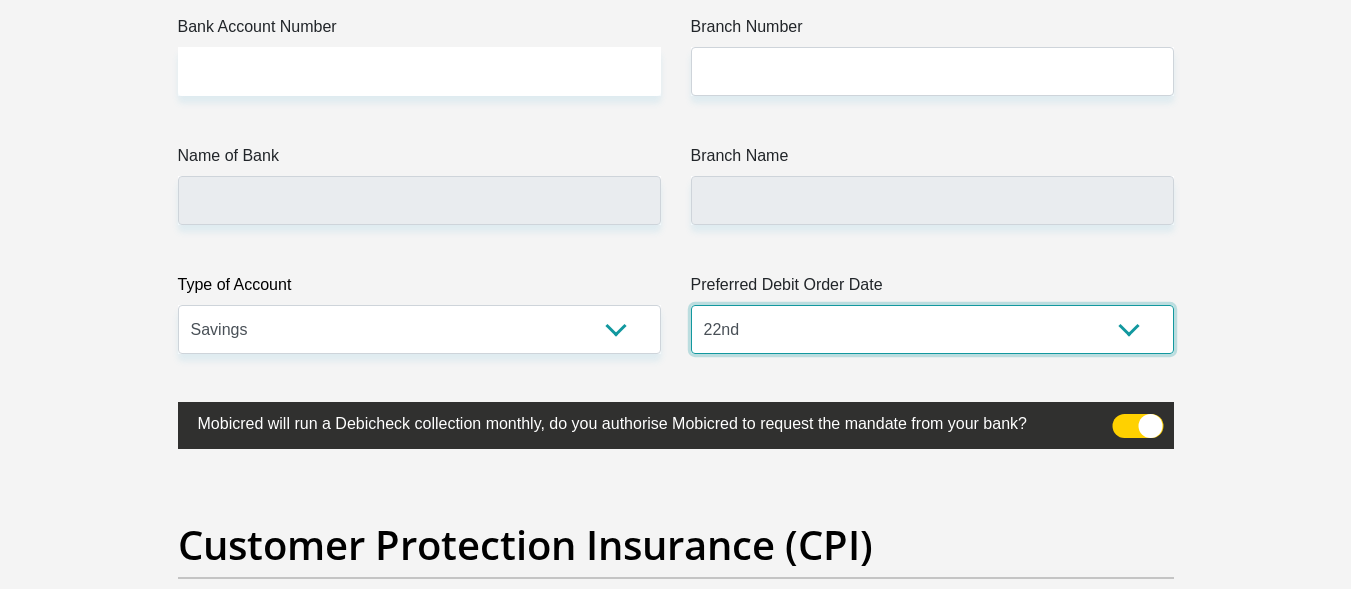 click on "1st
2nd
3rd
4th
5th
7th
18th
19th
20th
21st
22nd
23rd
24th
25th
26th
27th
28th
29th
30th" at bounding box center [932, 329] 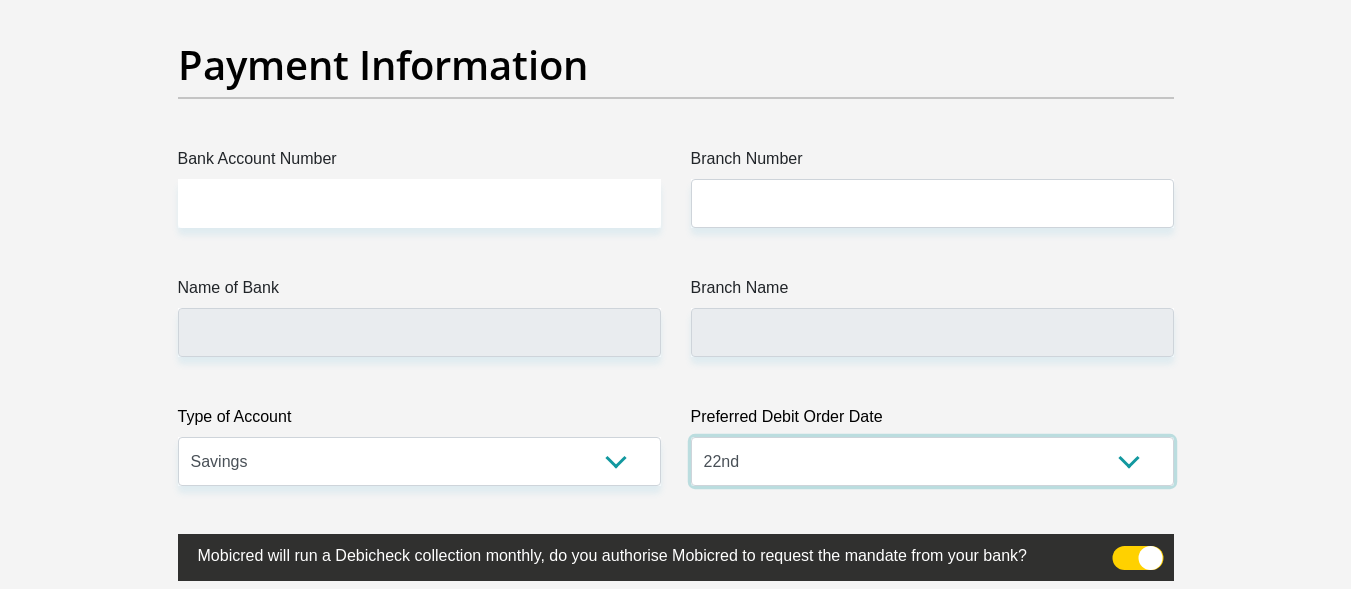 scroll, scrollTop: 4818, scrollLeft: 0, axis: vertical 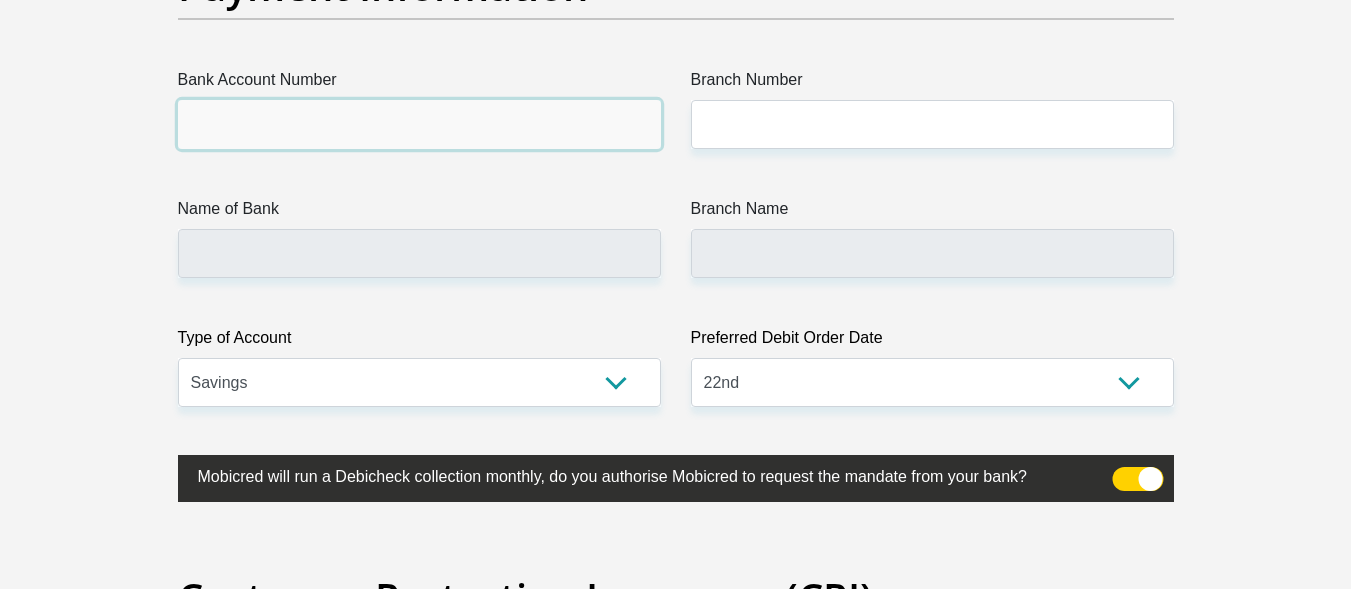 click on "Bank Account Number" at bounding box center (419, 124) 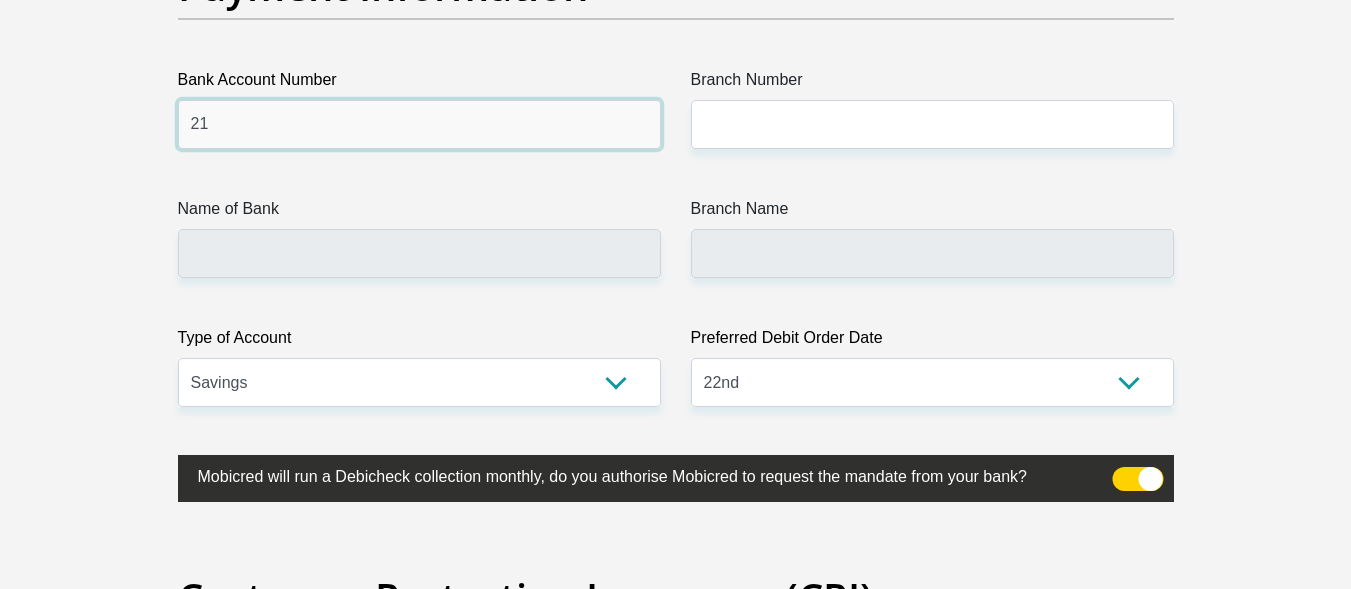 scroll, scrollTop: 4763, scrollLeft: 0, axis: vertical 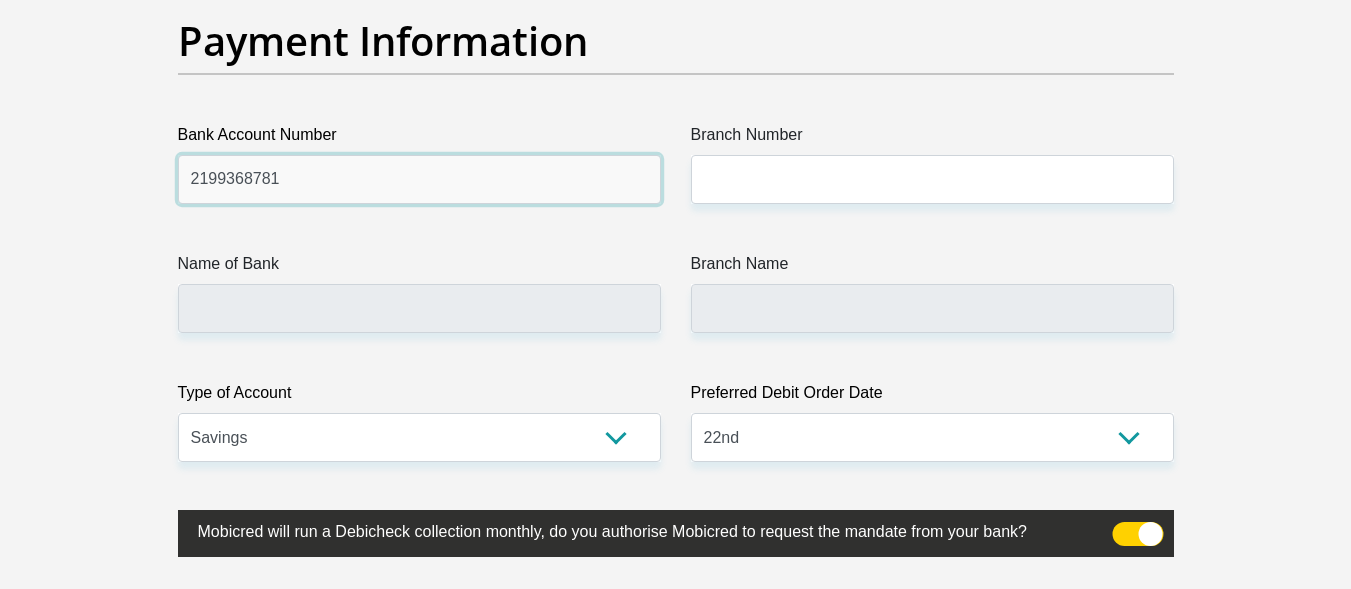 type on "2199368781" 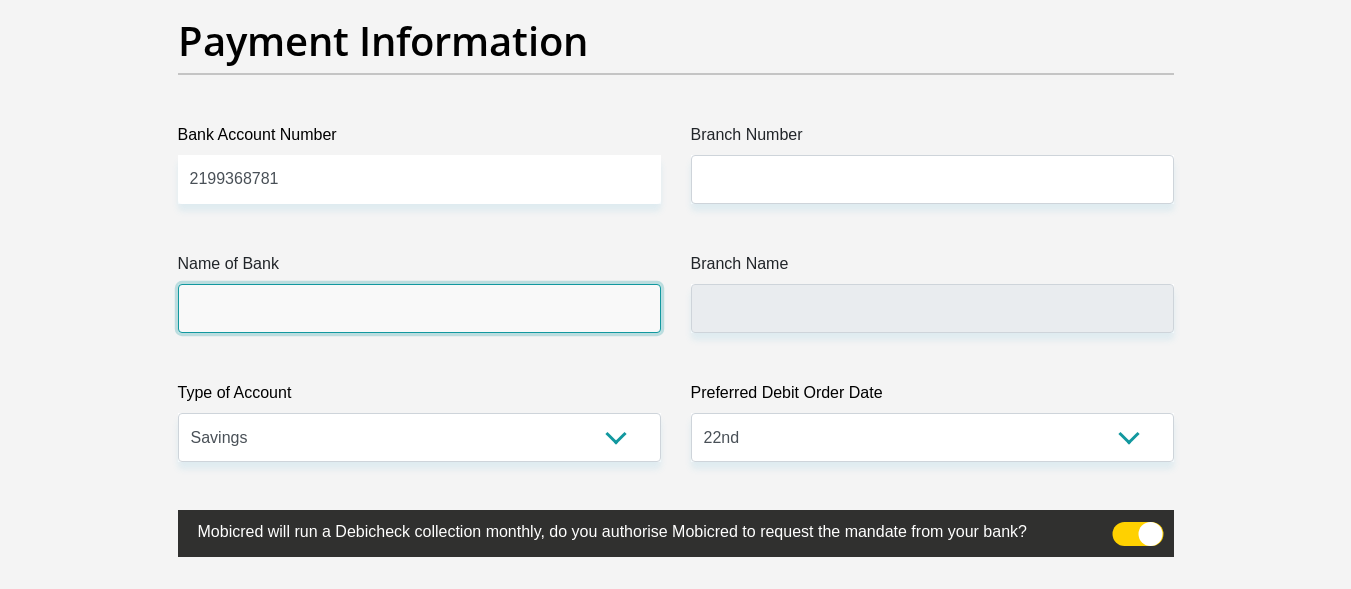 click on "Name of Bank" at bounding box center [419, 308] 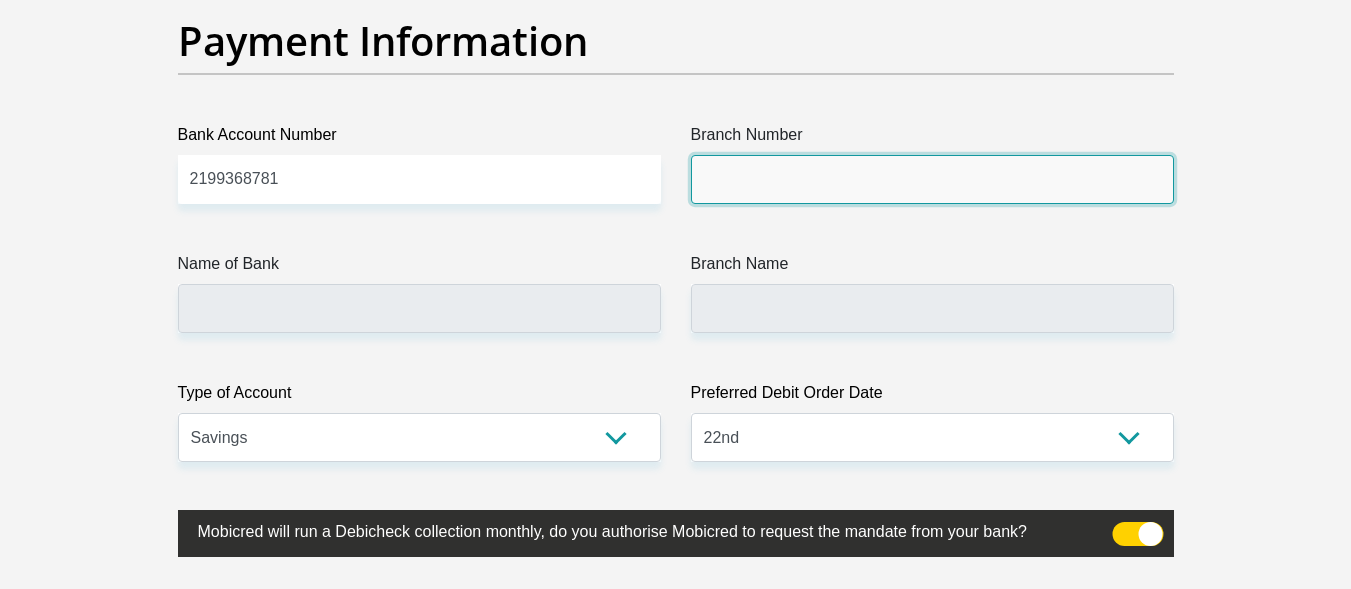 click on "Branch Number" at bounding box center (932, 179) 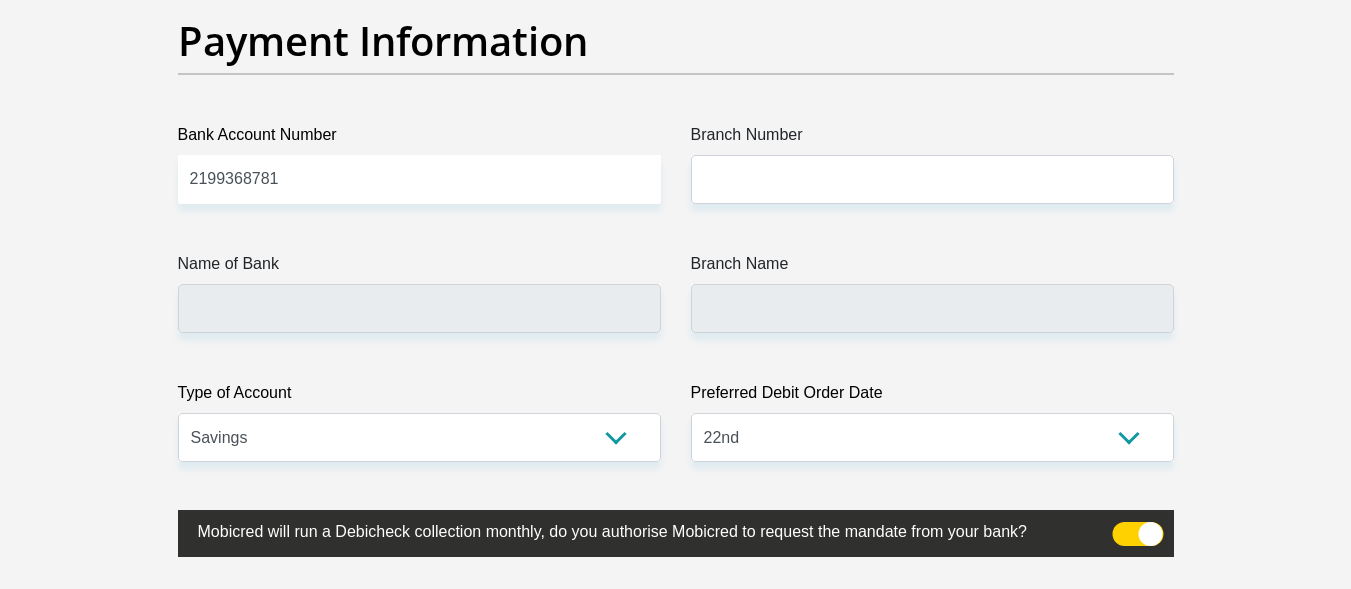 click on "Title
Mr
Ms
Mrs
Dr
[PERSON_NAME]
First Name
Tebogo
Surname
[PERSON_NAME]
ID Number
0004265191082
Please input valid ID number
Race
Black
Coloured
Indian
White
Other
Contact Number
0814893450
Please input valid contact number
Nationality
[GEOGRAPHIC_DATA]
[GEOGRAPHIC_DATA]
[GEOGRAPHIC_DATA]  [GEOGRAPHIC_DATA]  [GEOGRAPHIC_DATA]" at bounding box center (676, -1131) 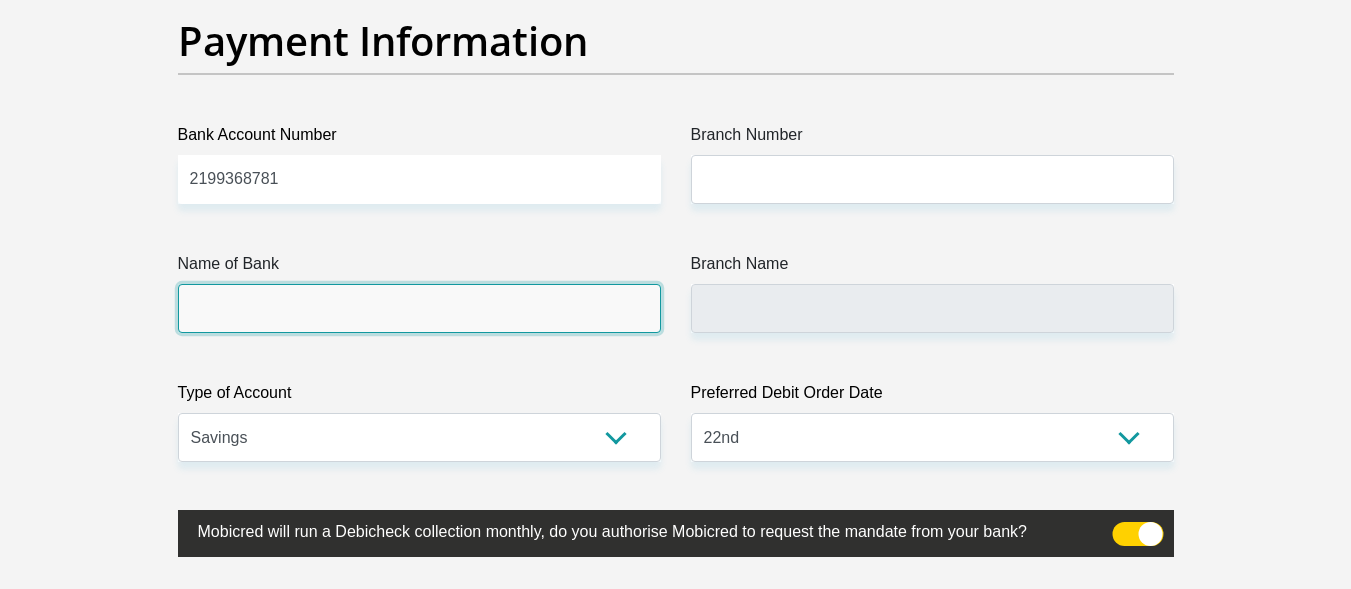 click on "Name of Bank" at bounding box center (419, 308) 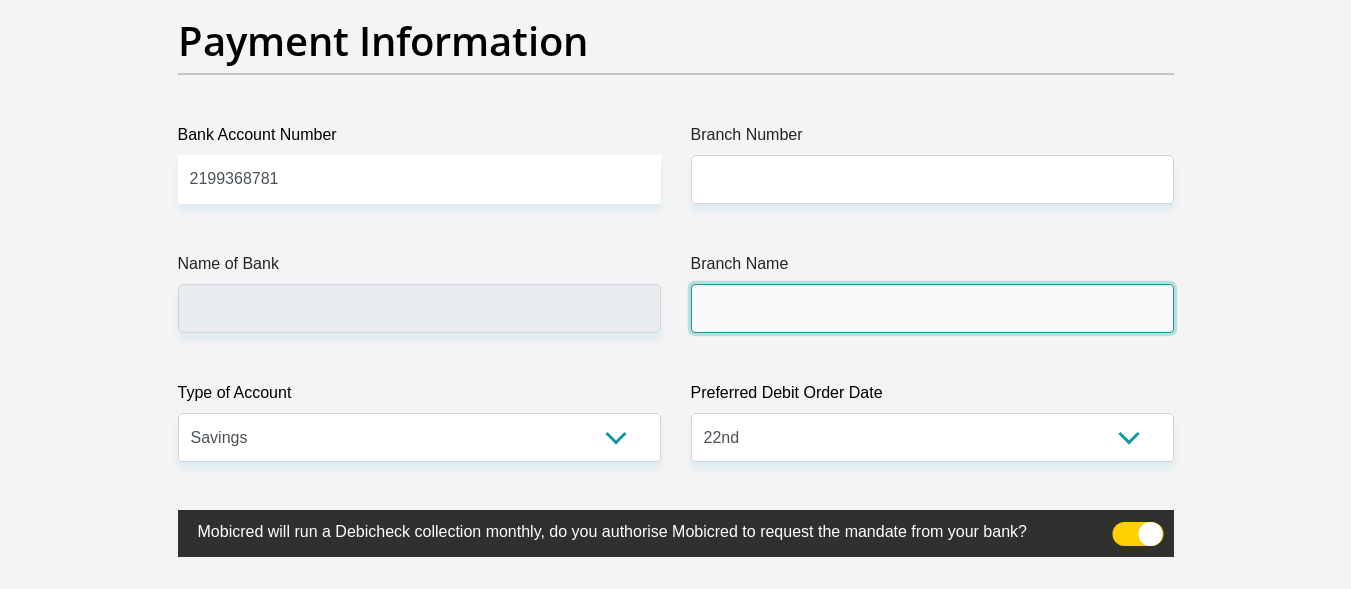 click on "Branch Name" at bounding box center (932, 308) 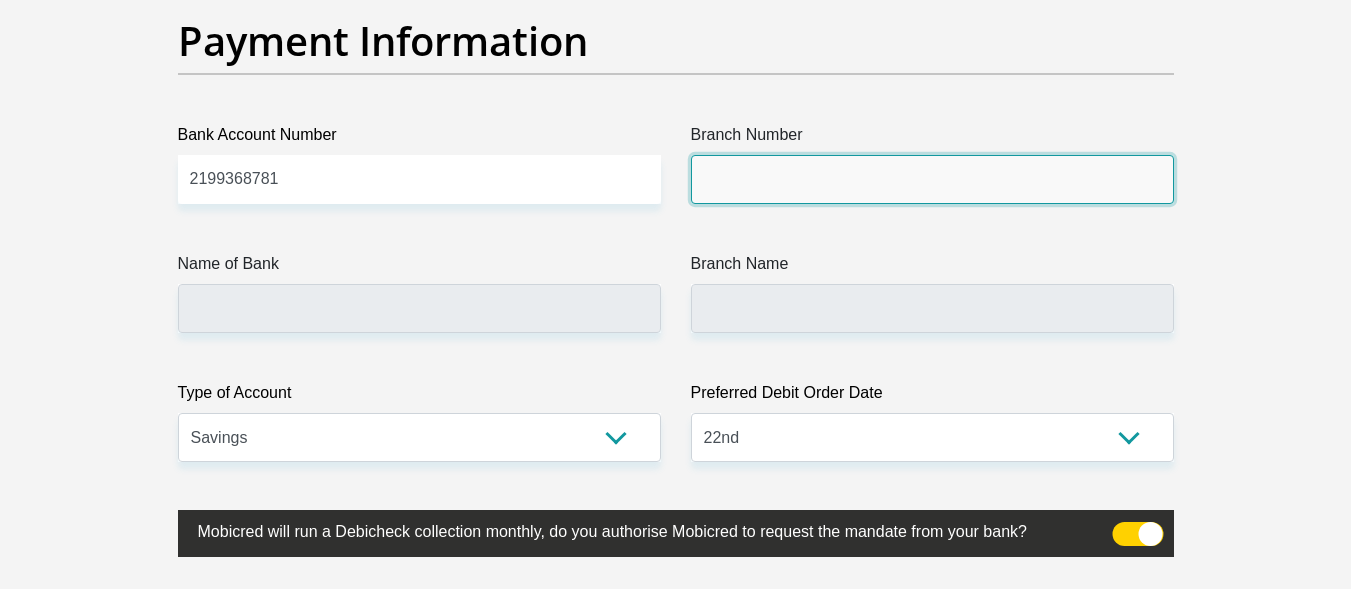 click on "Branch Number" at bounding box center [932, 179] 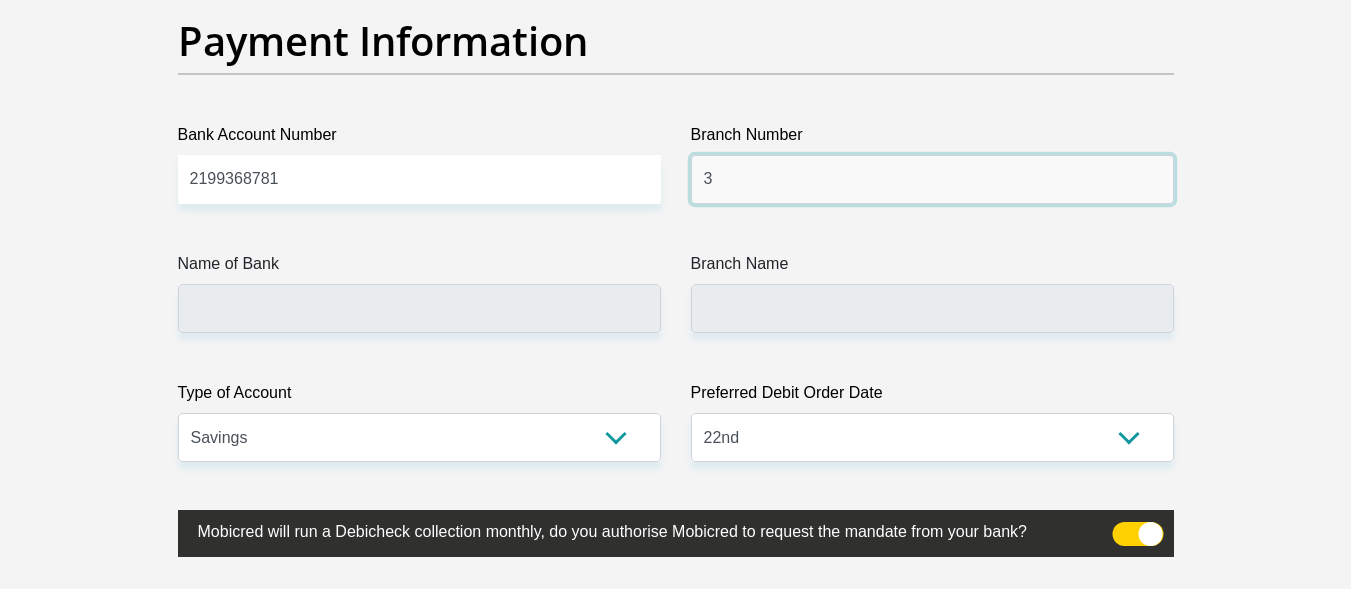 type 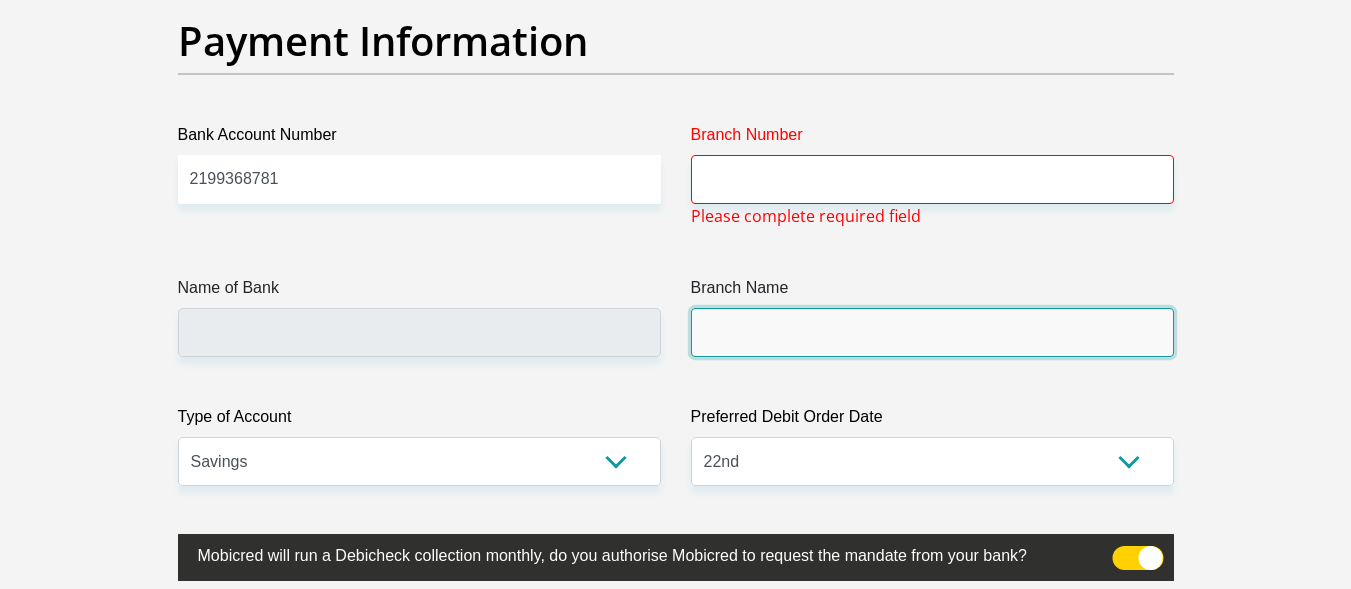 click on "Branch Name" at bounding box center [932, 332] 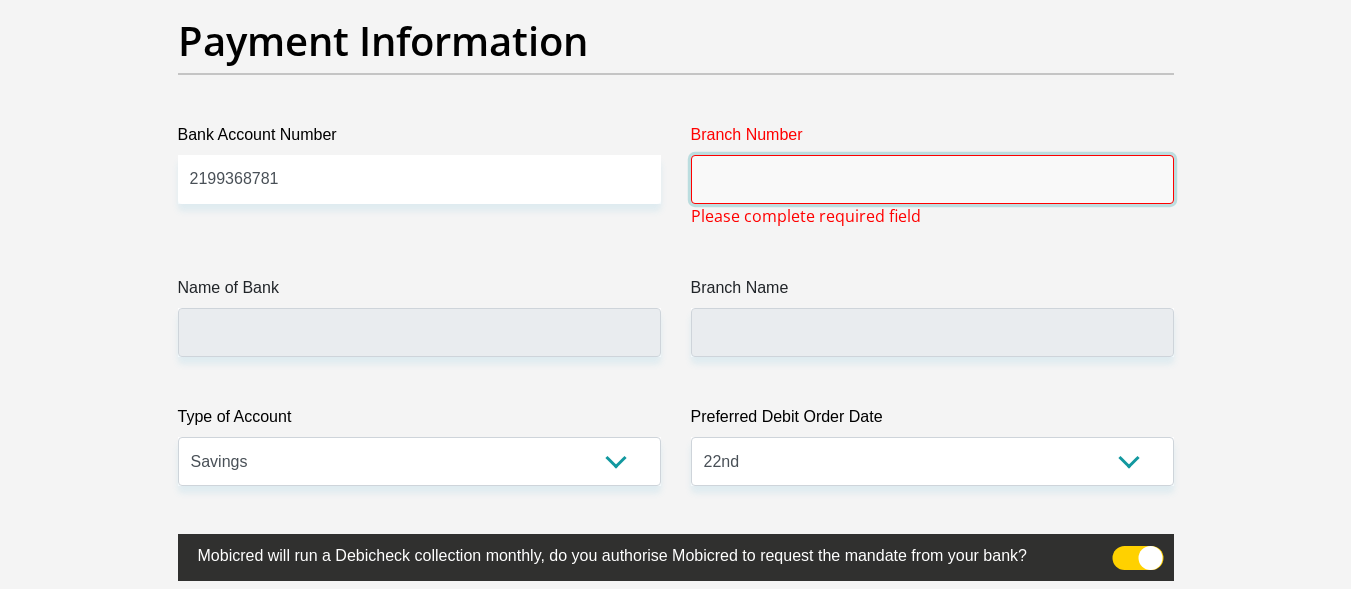 click on "Branch Number" at bounding box center [932, 179] 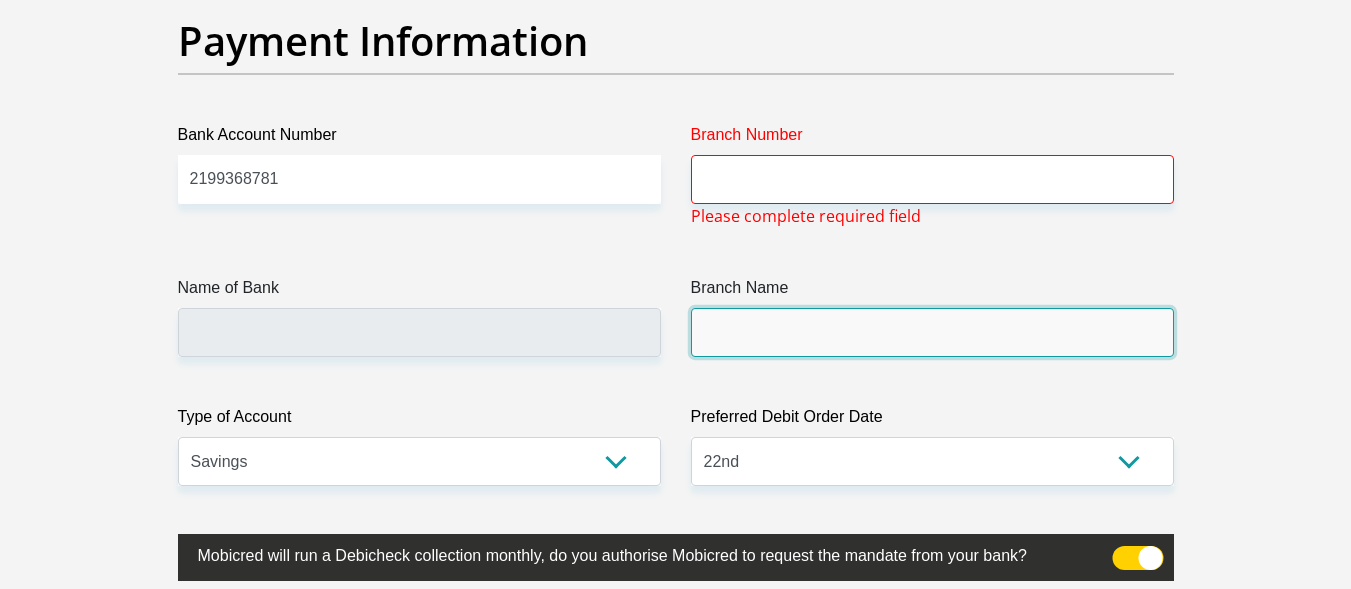 click on "Branch Name" at bounding box center [932, 332] 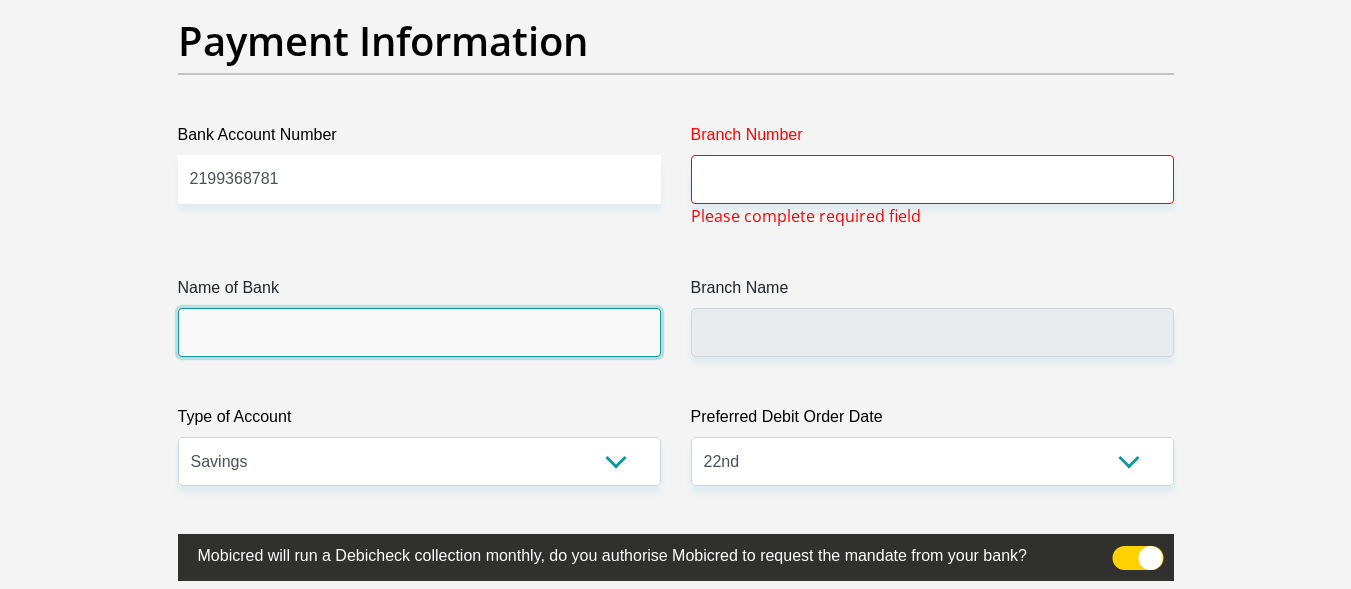 click on "Name of Bank" at bounding box center (419, 332) 